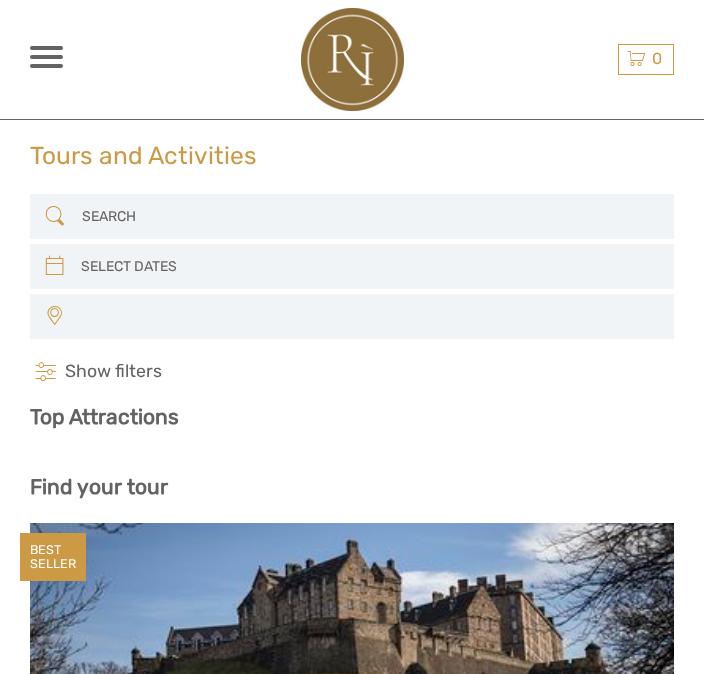 select 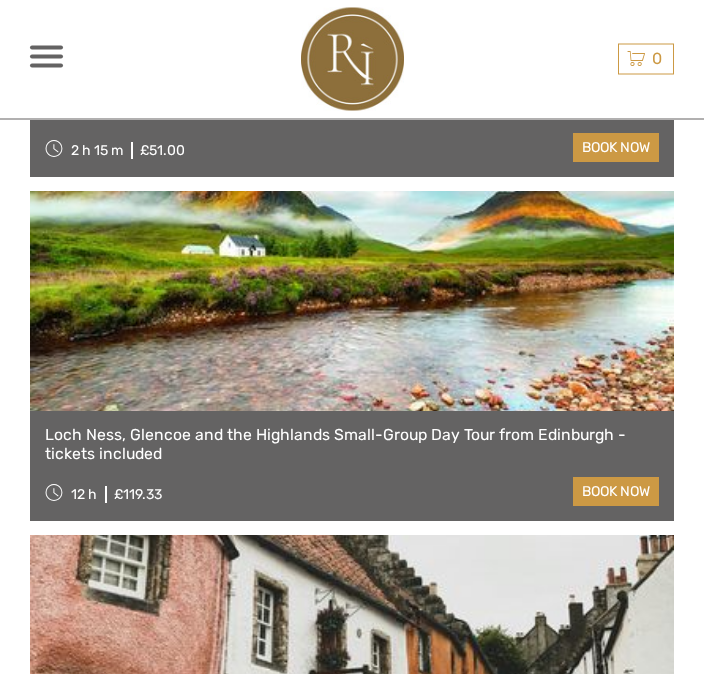 scroll, scrollTop: 845, scrollLeft: 0, axis: vertical 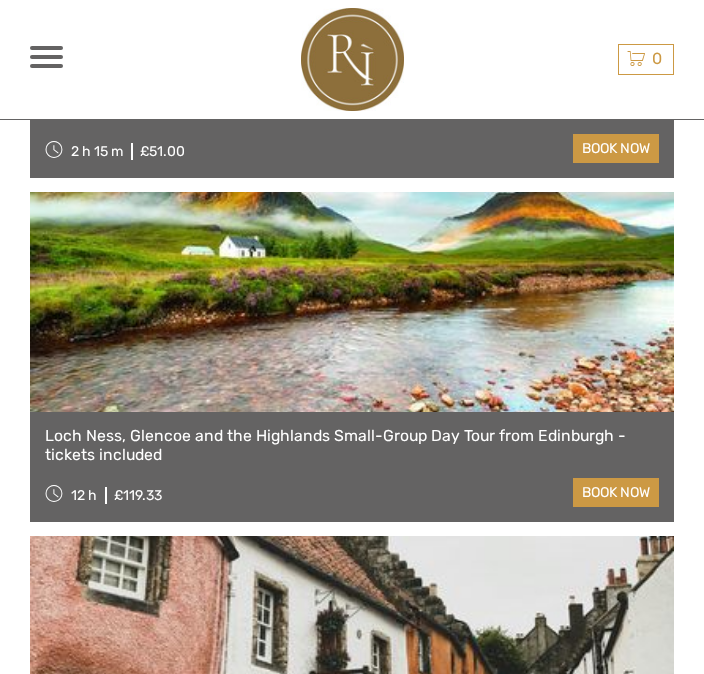 click at bounding box center (352, 302) 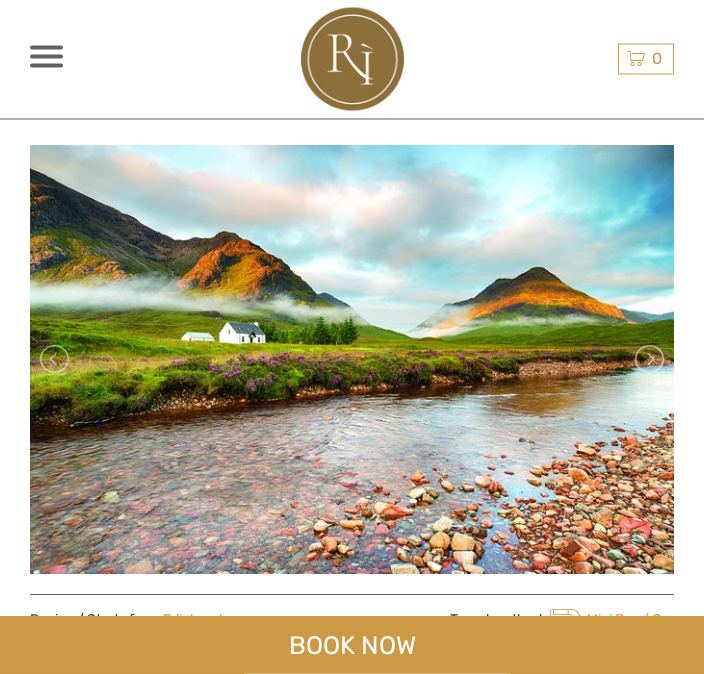 scroll, scrollTop: 165, scrollLeft: 0, axis: vertical 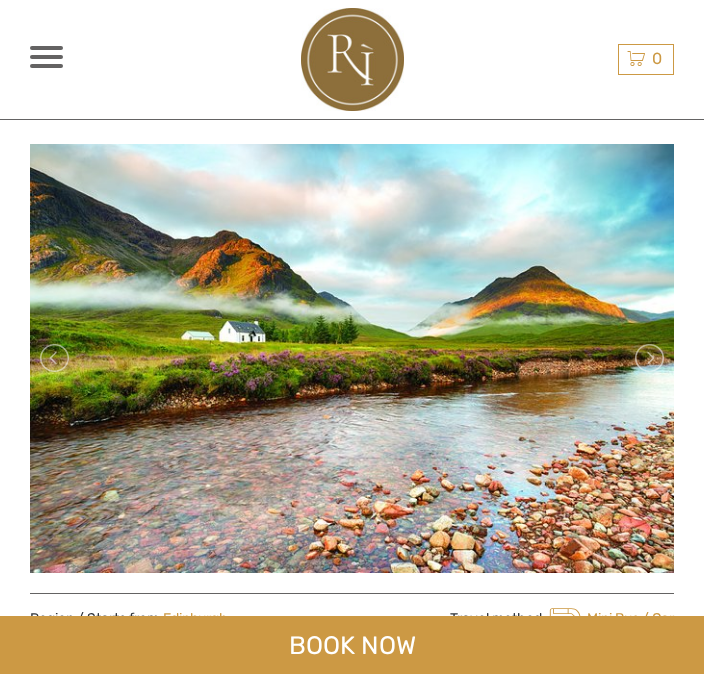 click at bounding box center [648, 358] 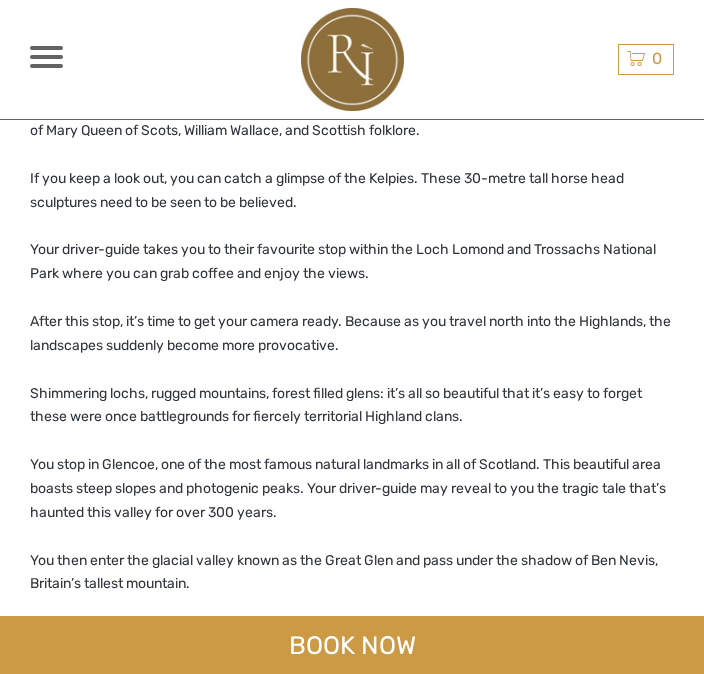 scroll, scrollTop: 876, scrollLeft: 0, axis: vertical 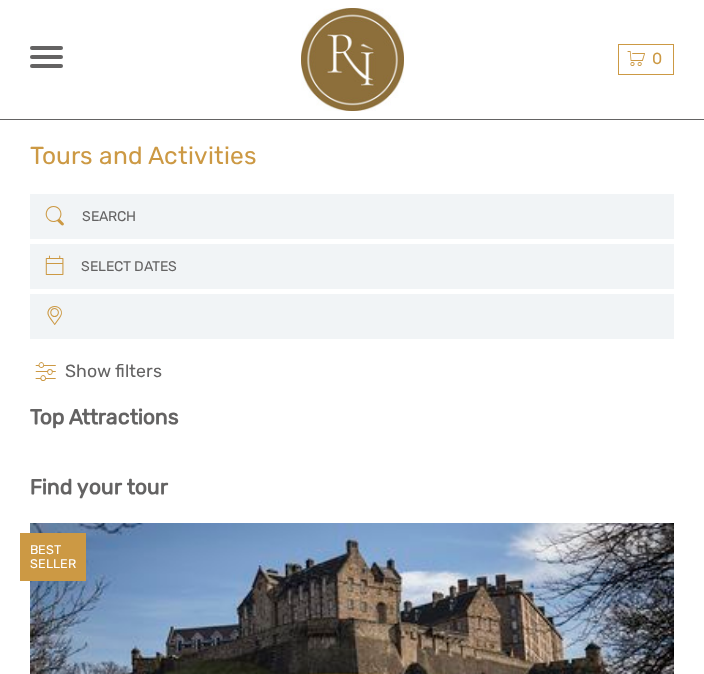 select 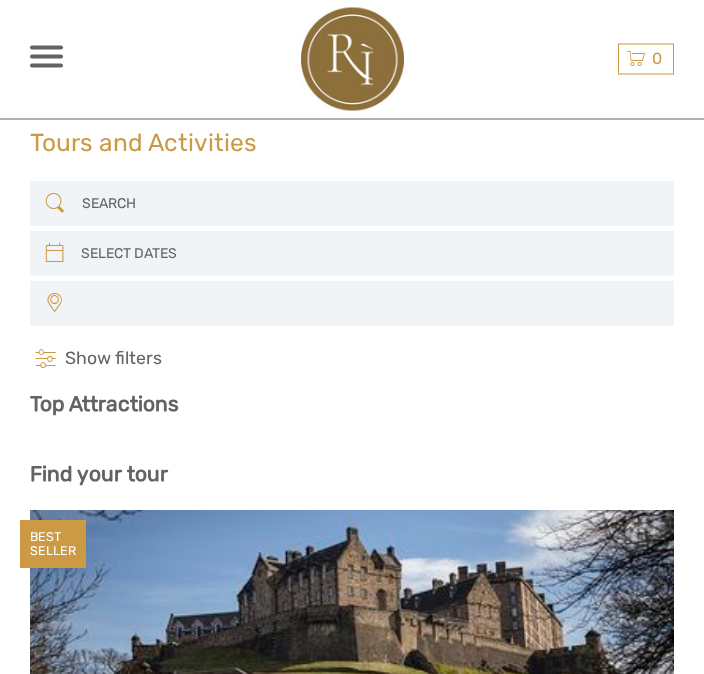select 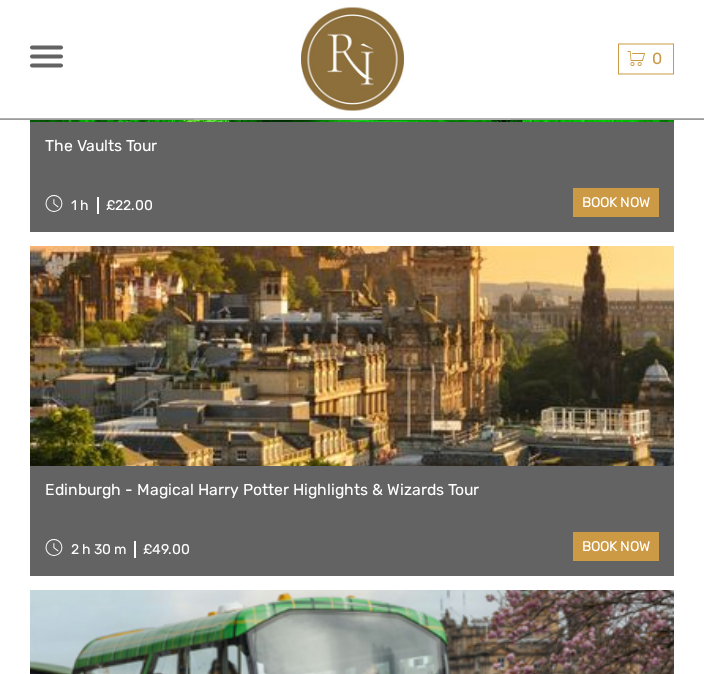 scroll, scrollTop: 1823, scrollLeft: 0, axis: vertical 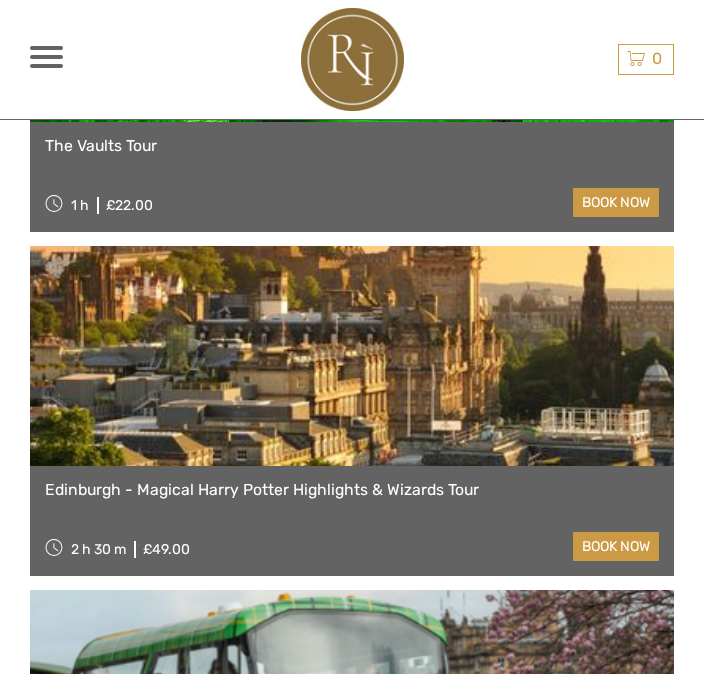 click at bounding box center [352, 356] 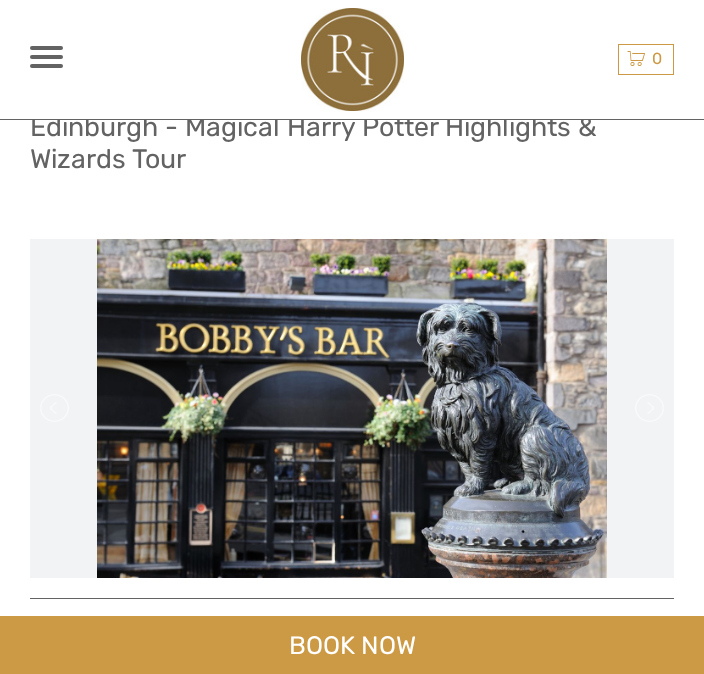 scroll, scrollTop: 0, scrollLeft: 0, axis: both 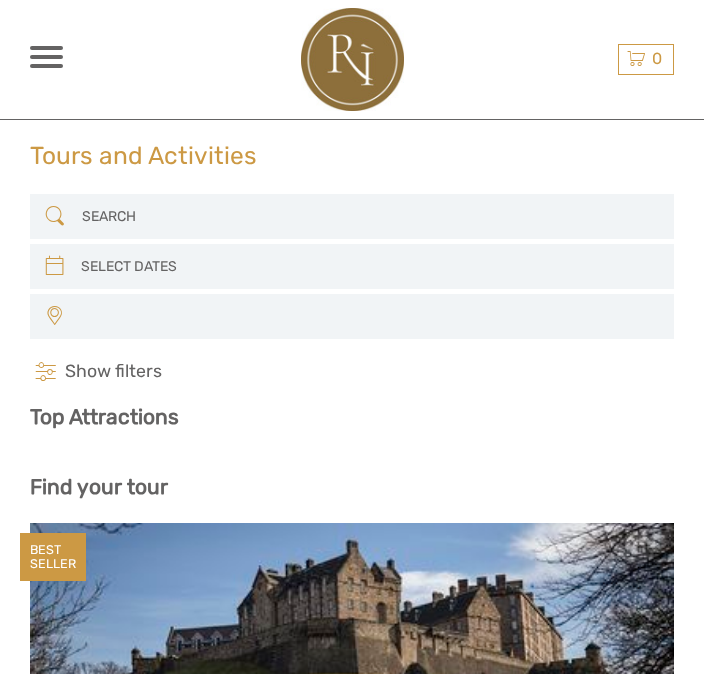 select 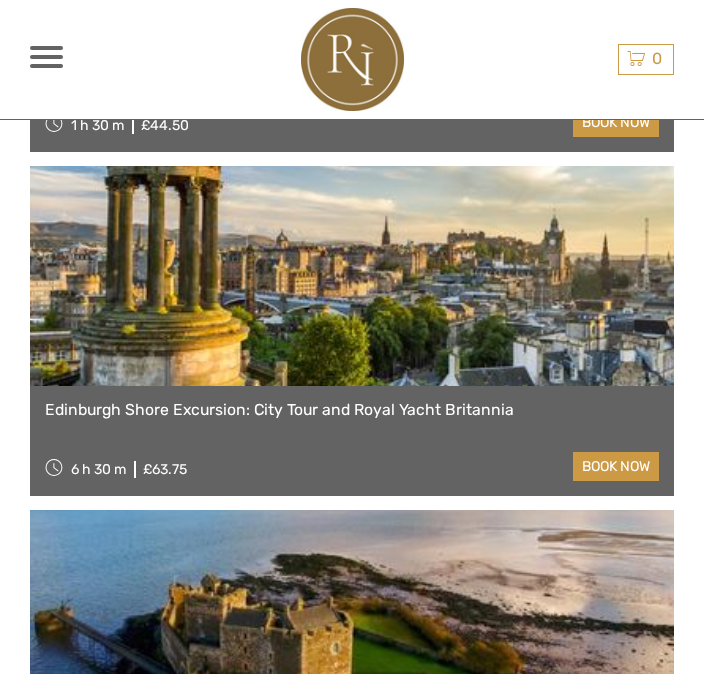 scroll, scrollTop: 6029, scrollLeft: 0, axis: vertical 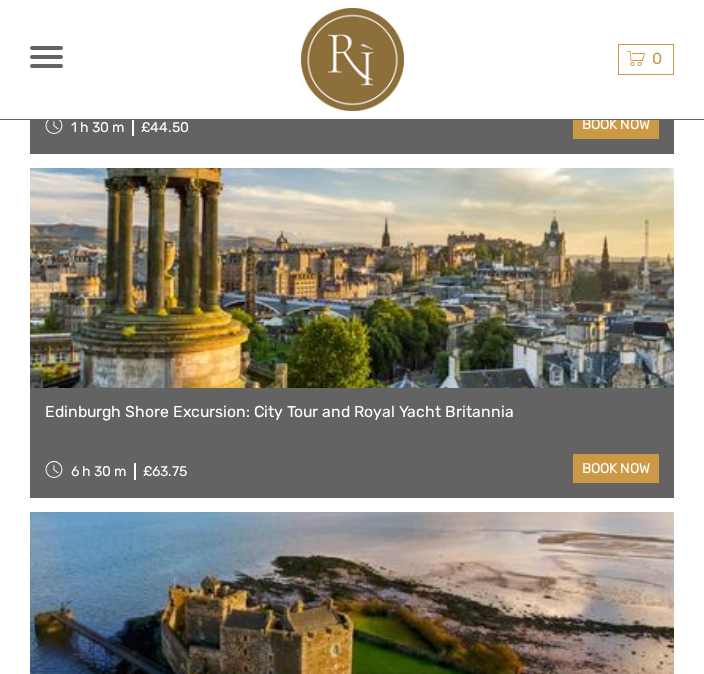 click at bounding box center [352, 278] 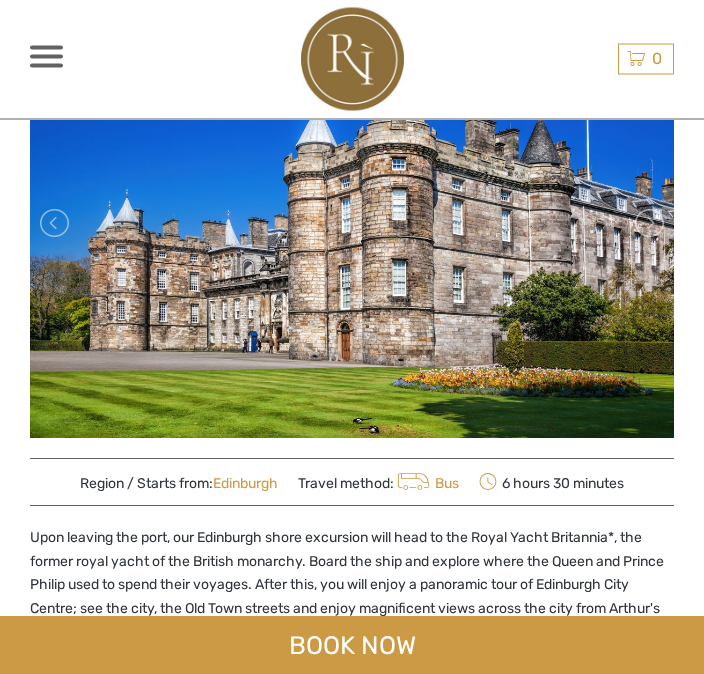 scroll, scrollTop: 294, scrollLeft: 0, axis: vertical 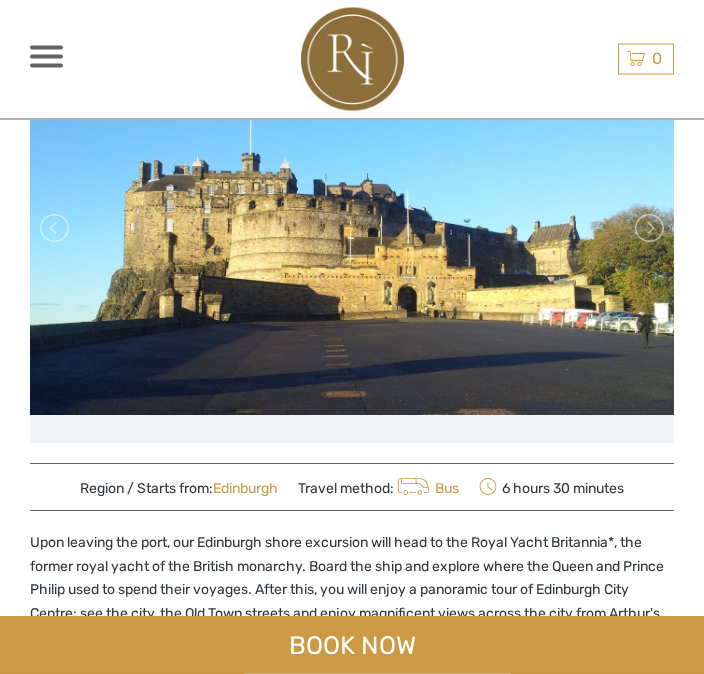 click at bounding box center (648, 229) 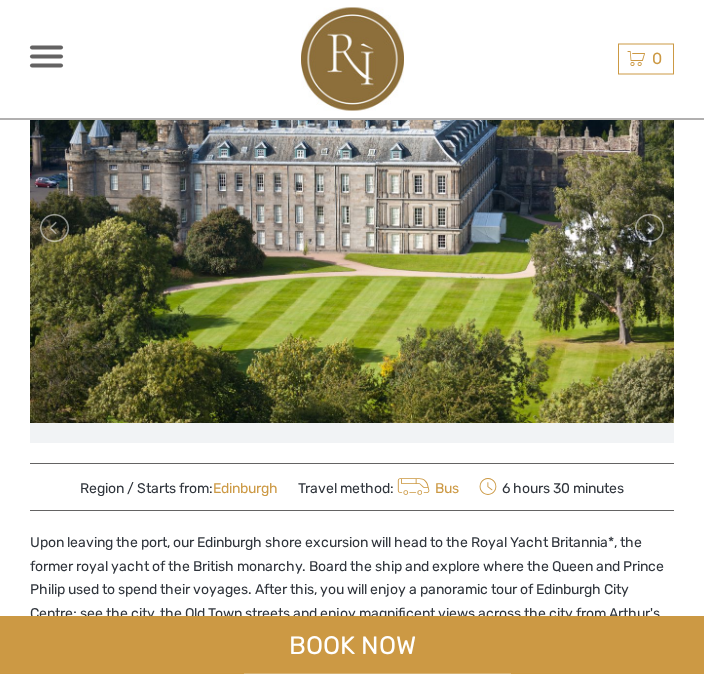 scroll, scrollTop: 295, scrollLeft: 0, axis: vertical 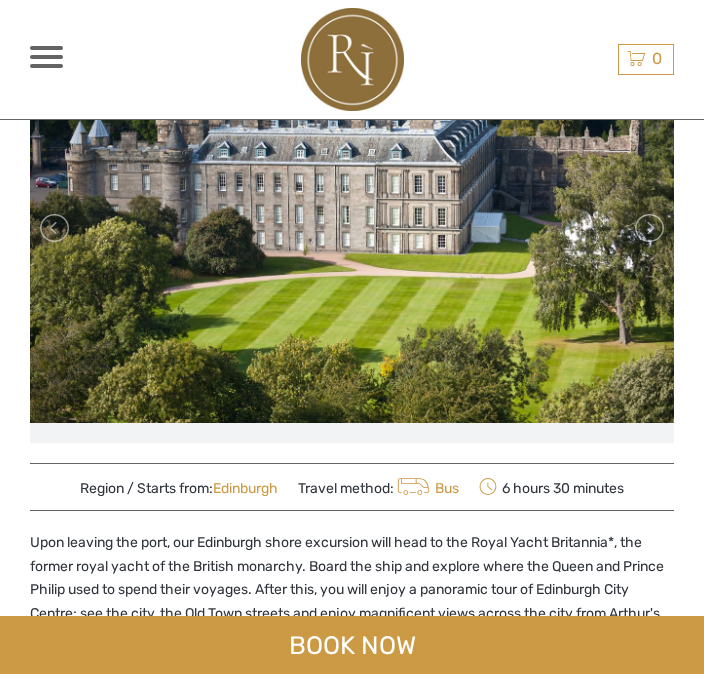 click at bounding box center [648, 228] 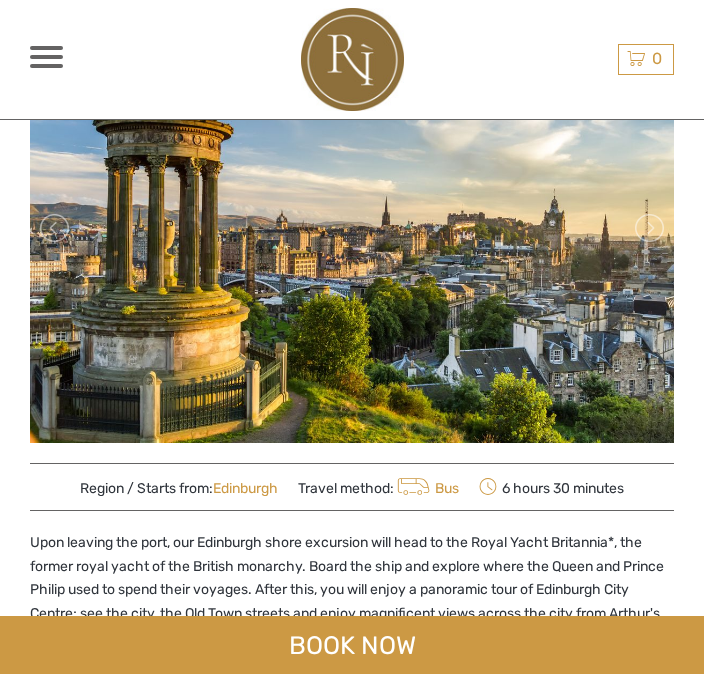 click at bounding box center [648, 228] 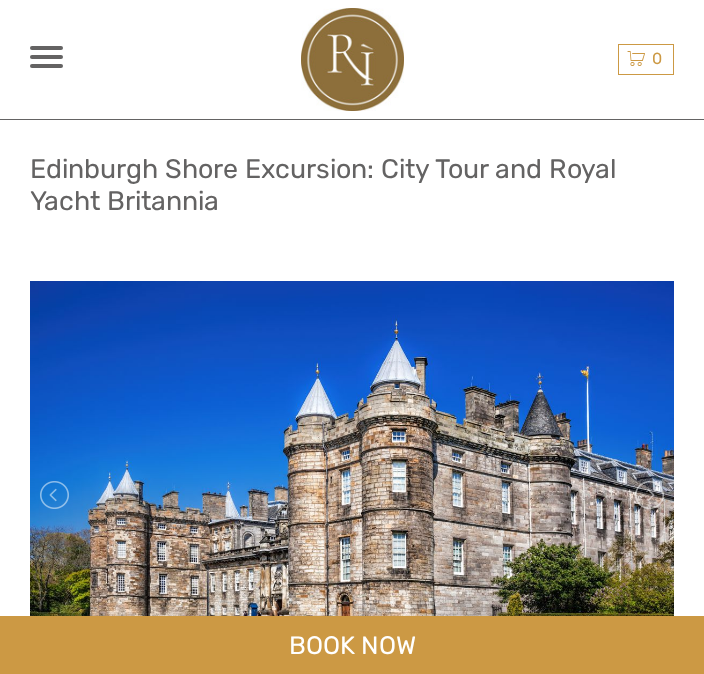 scroll, scrollTop: 0, scrollLeft: 0, axis: both 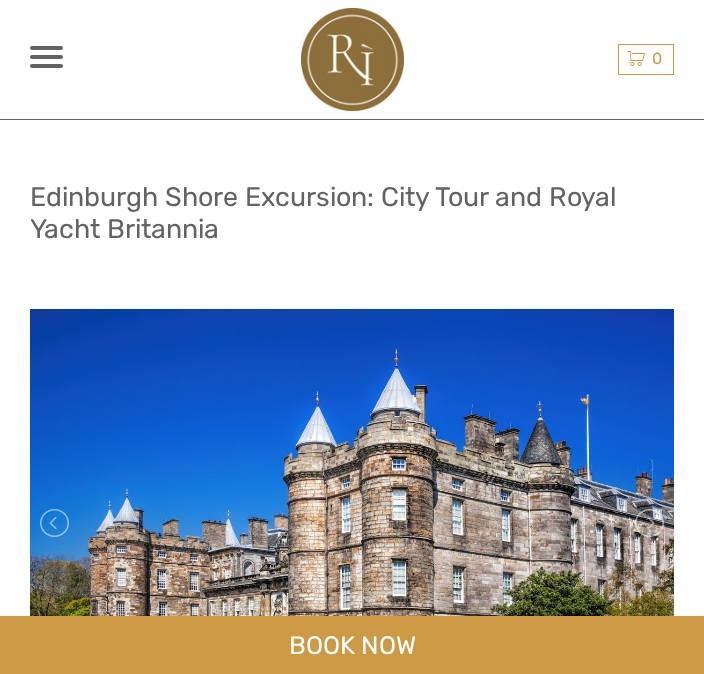 click on "GBP
GBP
€
$
EN
English
Español
Deutsch
Tours
Multi-day tours
More
Travel Articles
Travel Articles
Best price guarantee" at bounding box center (110, 59) 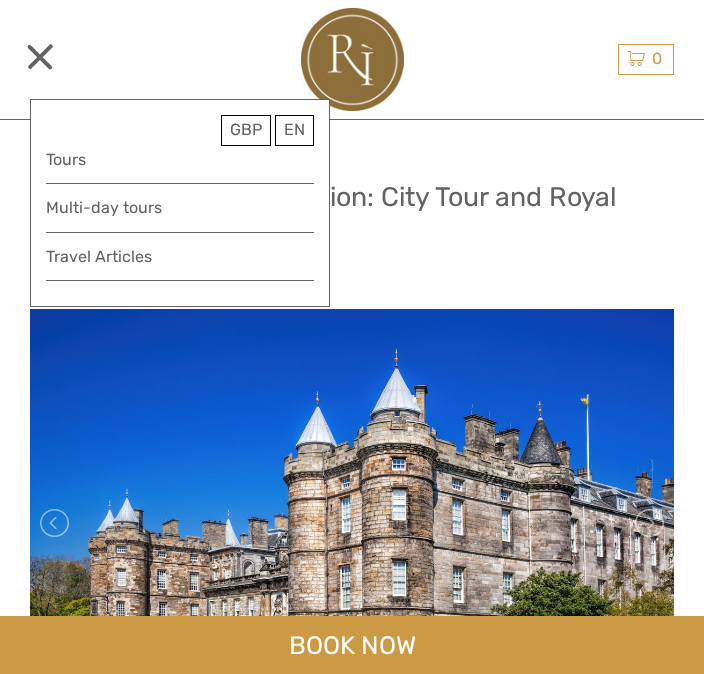 click on "Tours" at bounding box center (180, 159) 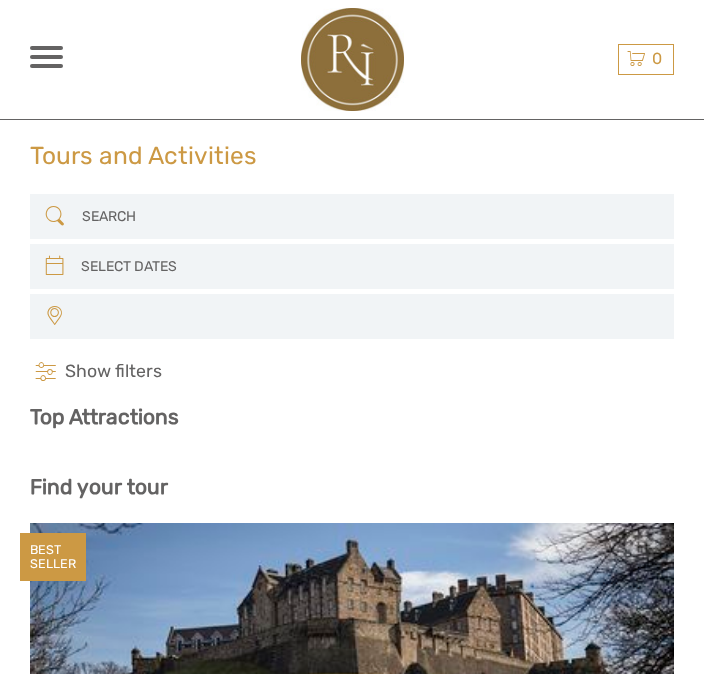 select 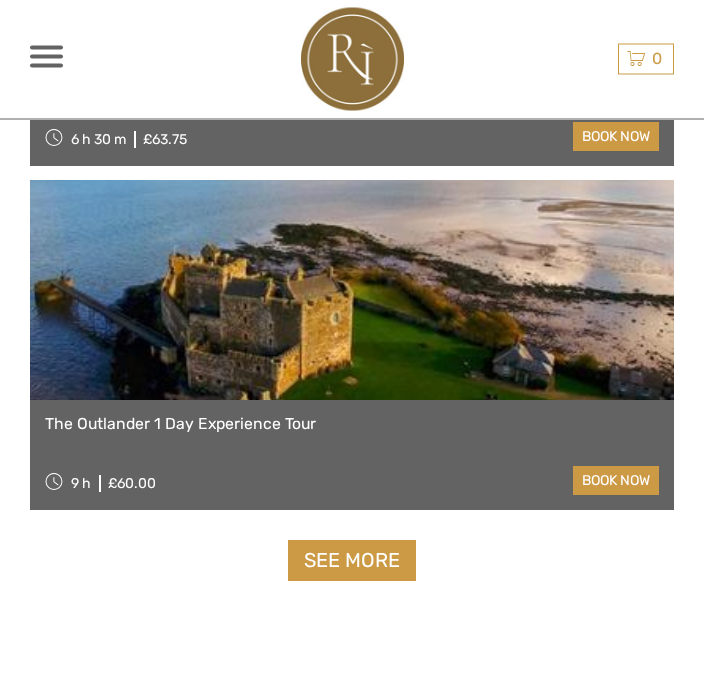 scroll, scrollTop: 6362, scrollLeft: 0, axis: vertical 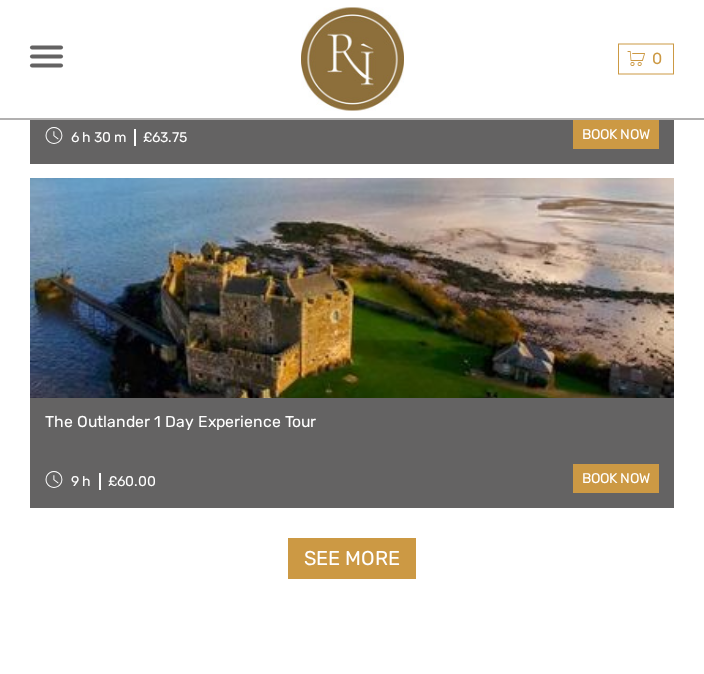 click at bounding box center (352, 289) 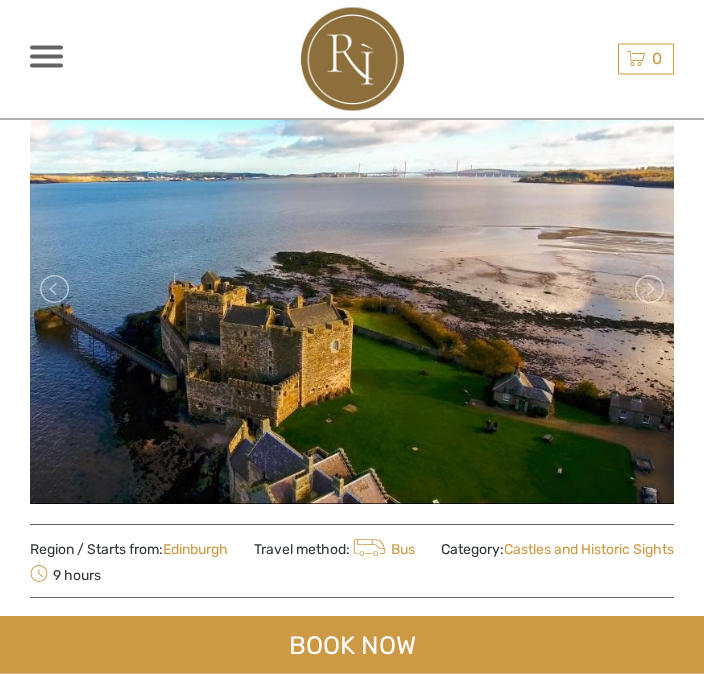 scroll, scrollTop: 202, scrollLeft: 0, axis: vertical 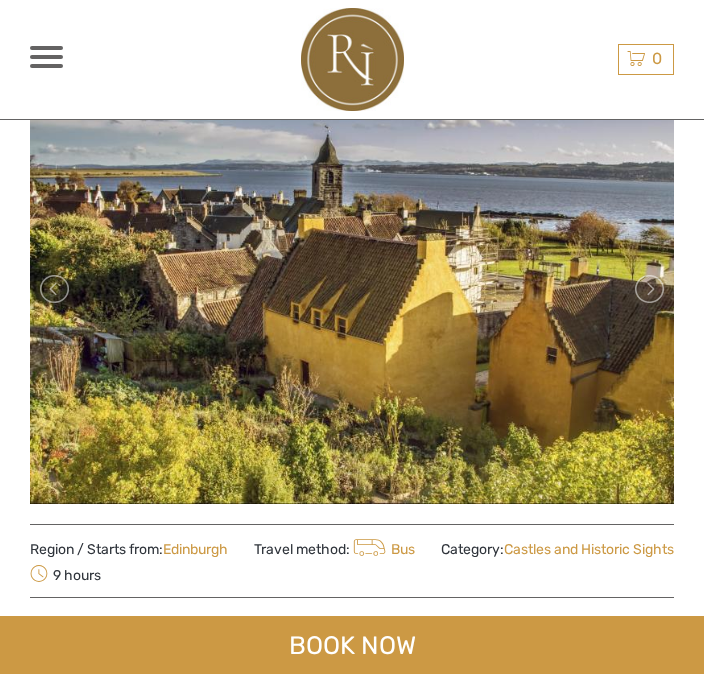 click at bounding box center [648, 289] 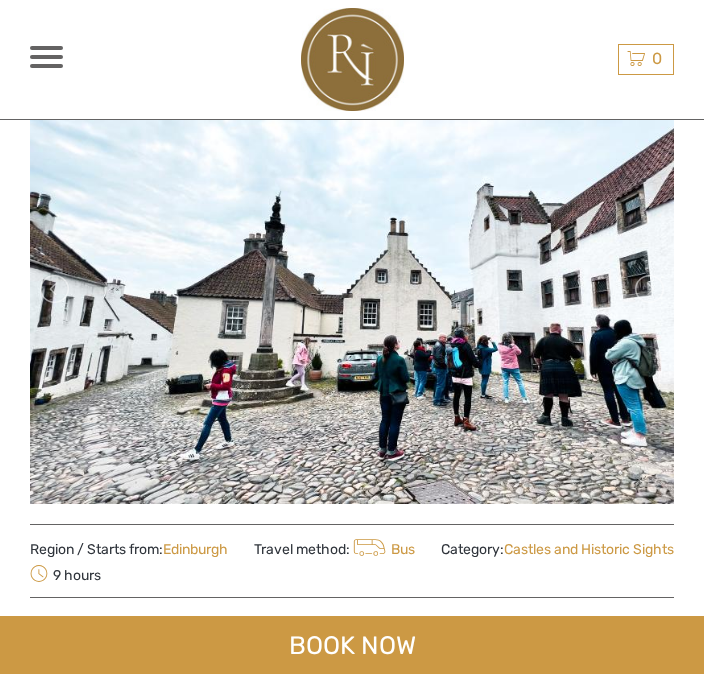 click at bounding box center [648, 289] 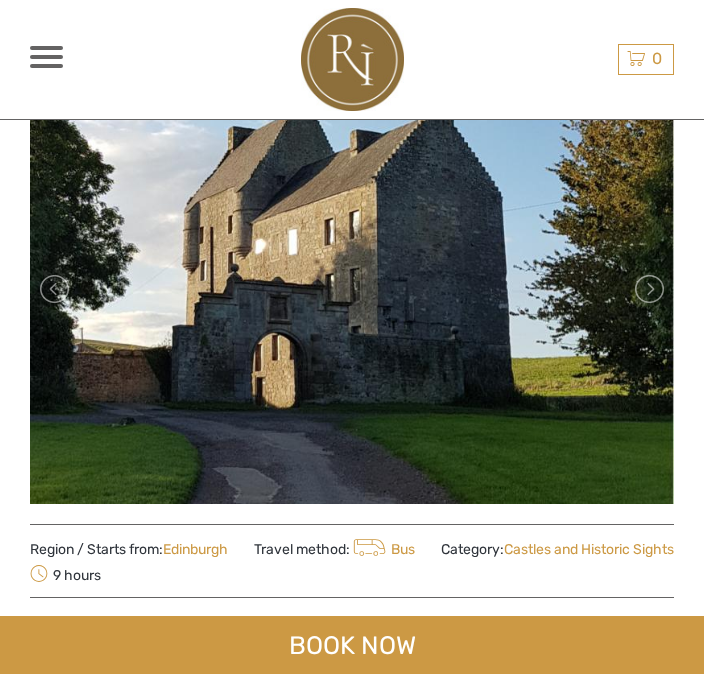 click at bounding box center (648, 289) 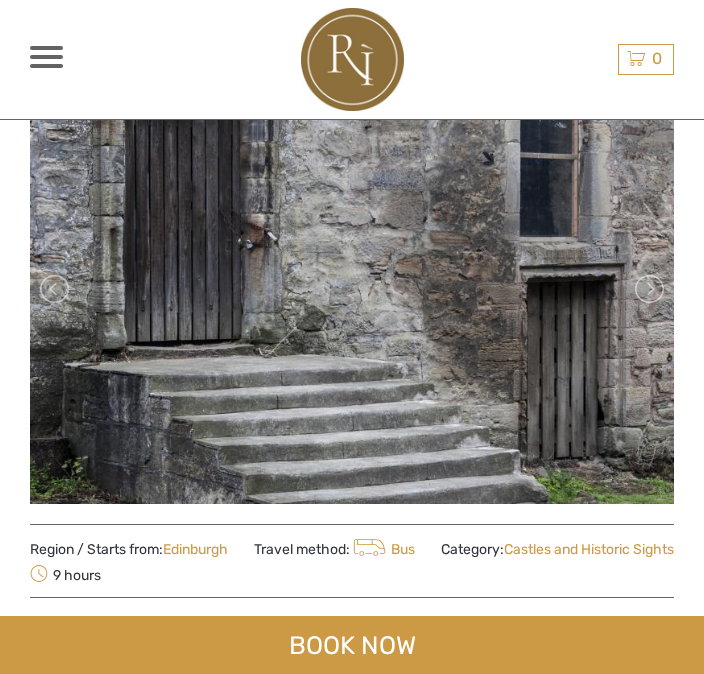 click at bounding box center [648, 289] 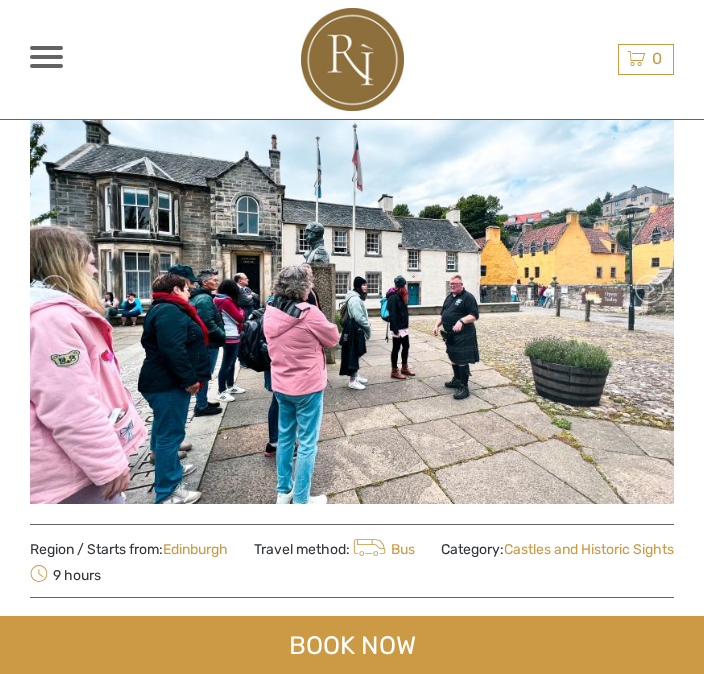 click at bounding box center (648, 289) 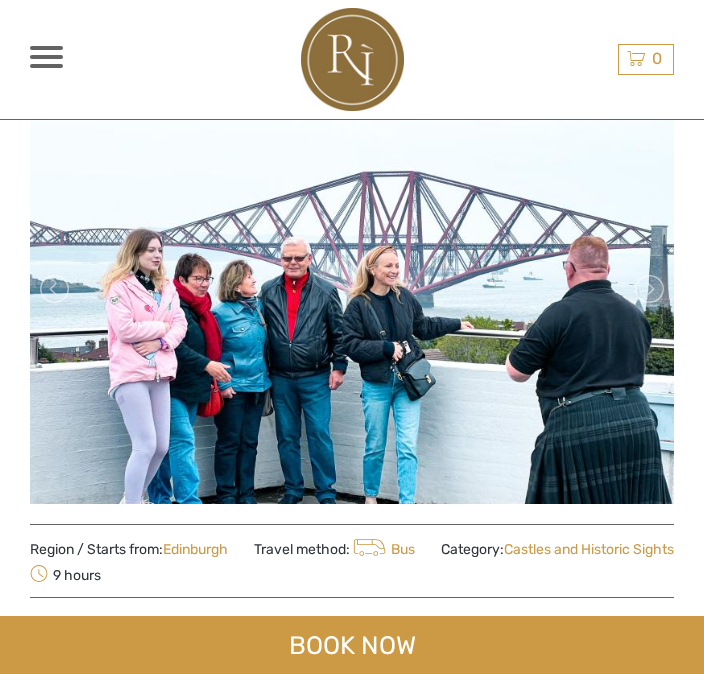 click at bounding box center (648, 289) 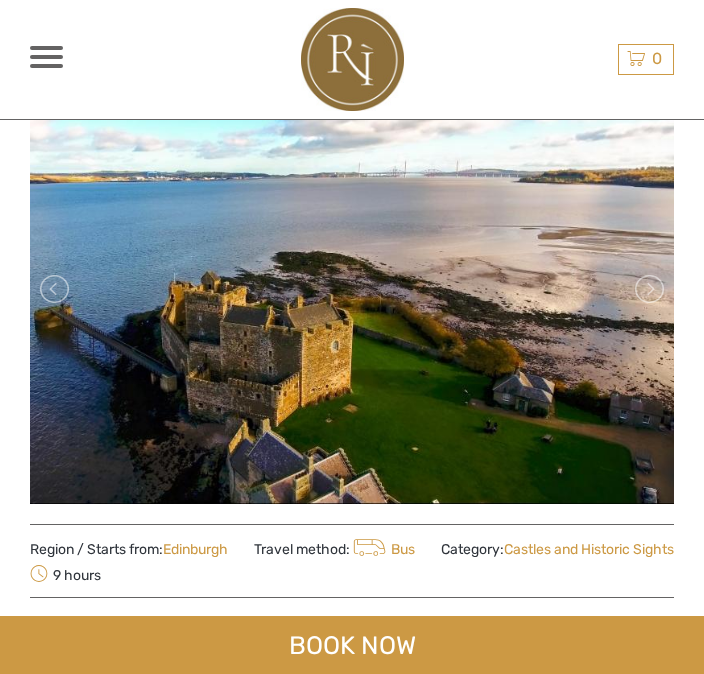 click at bounding box center (648, 289) 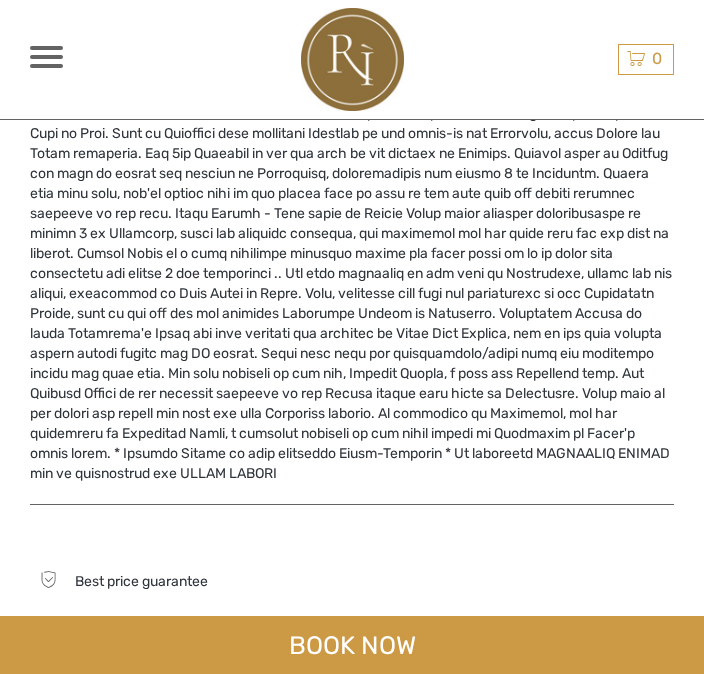 scroll, scrollTop: 736, scrollLeft: 0, axis: vertical 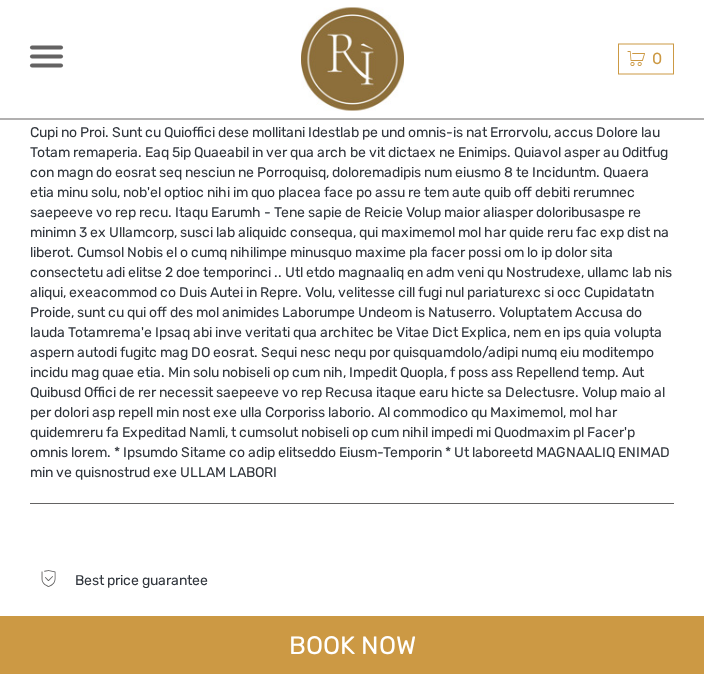 click at bounding box center [46, 66] 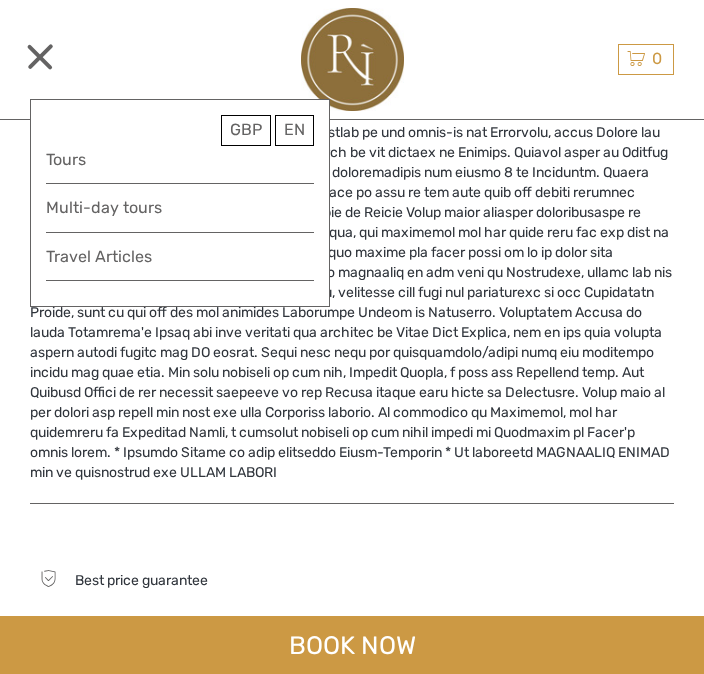 click on "Tours" at bounding box center [180, 159] 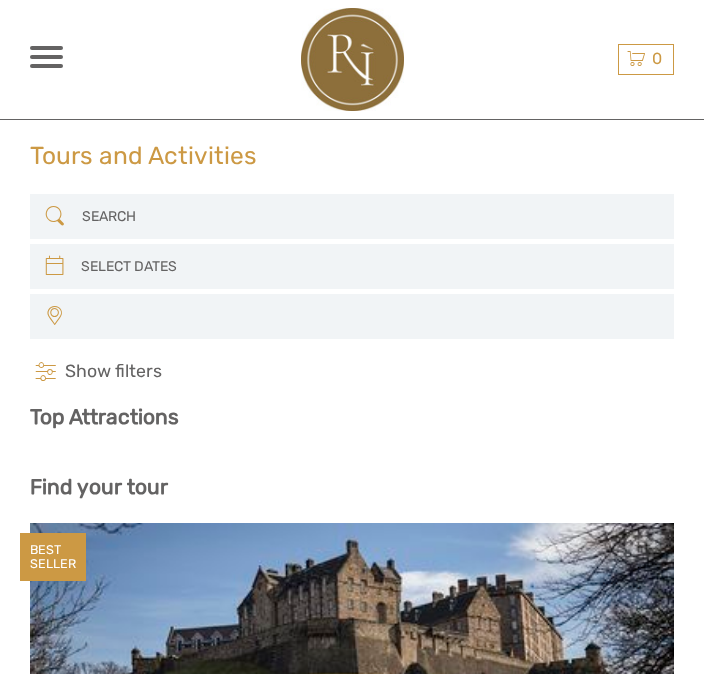 select 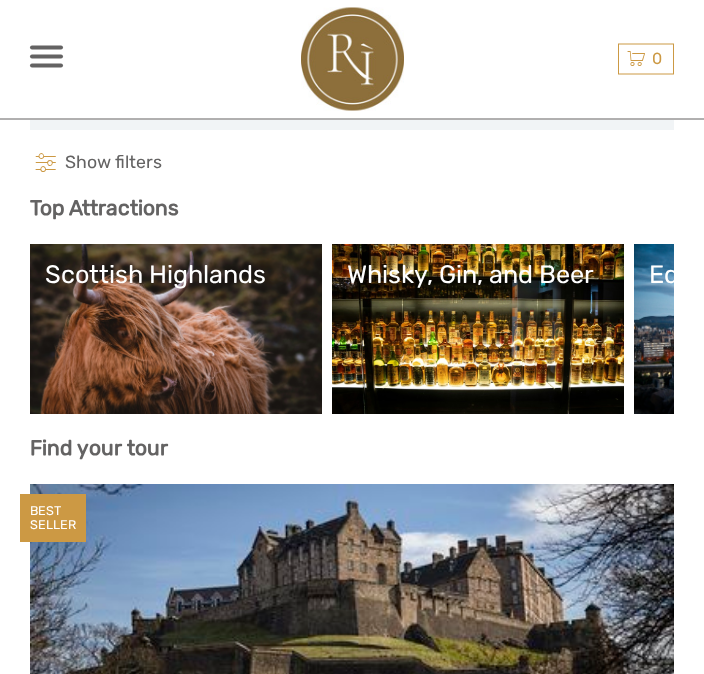 scroll, scrollTop: 210, scrollLeft: 0, axis: vertical 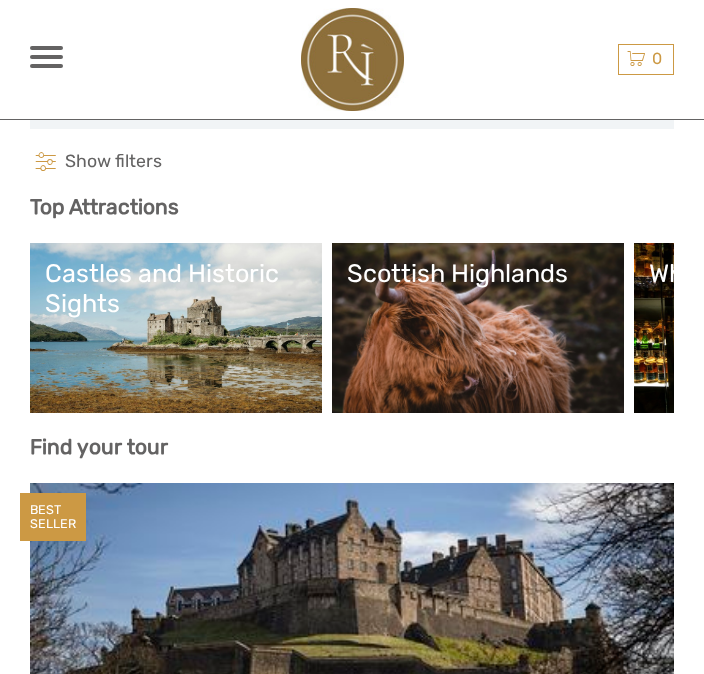 click on "Castles and Historic Sights" at bounding box center [176, 328] 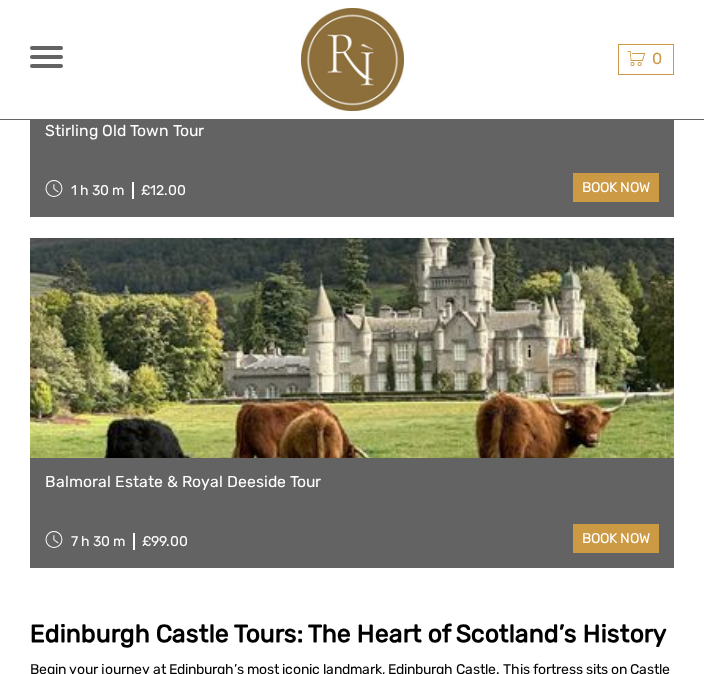 scroll, scrollTop: 4356, scrollLeft: 0, axis: vertical 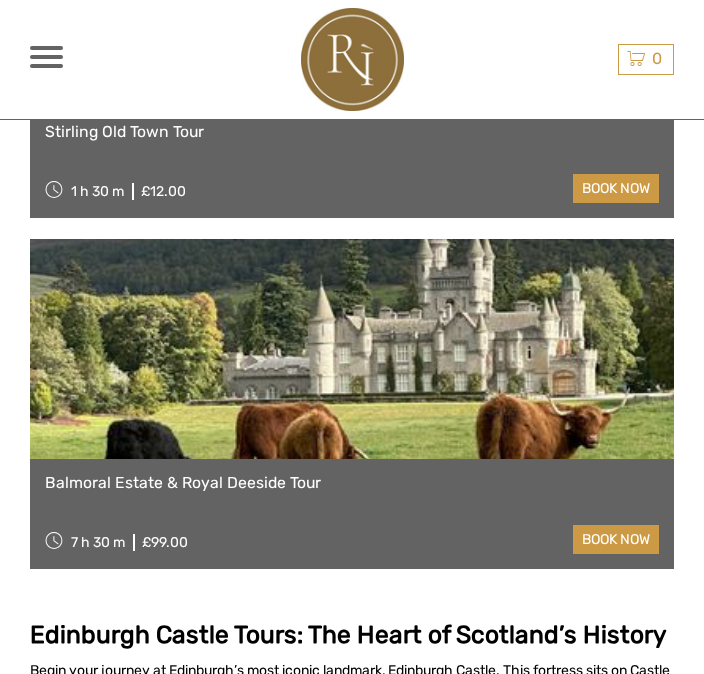 click at bounding box center (352, 349) 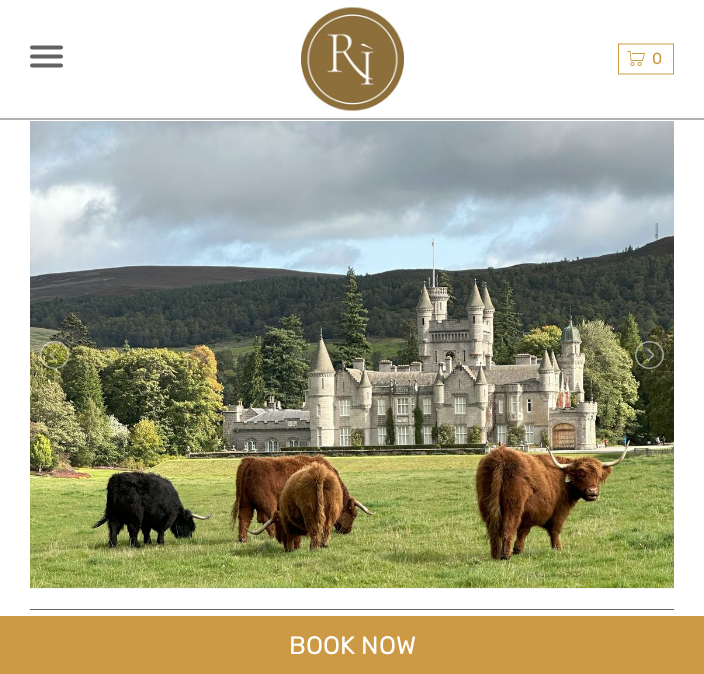 scroll, scrollTop: 155, scrollLeft: 0, axis: vertical 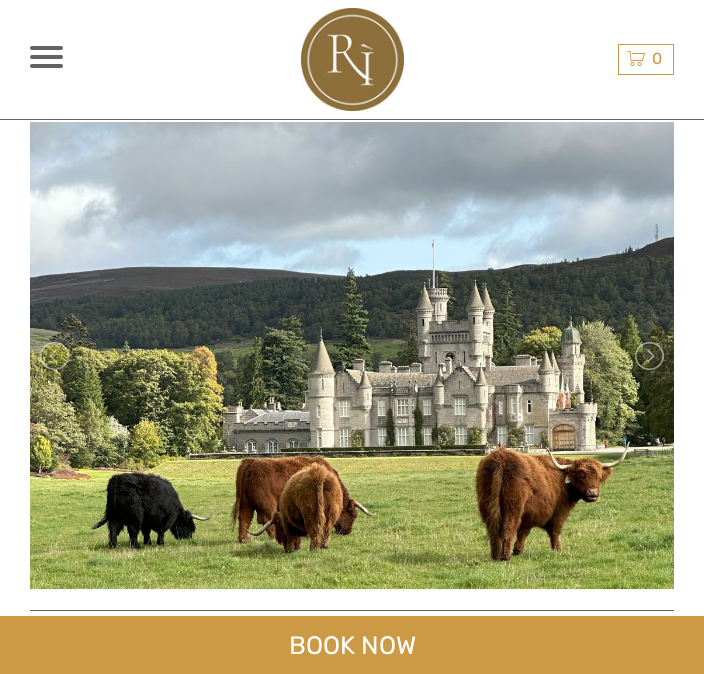 click at bounding box center (352, 356) 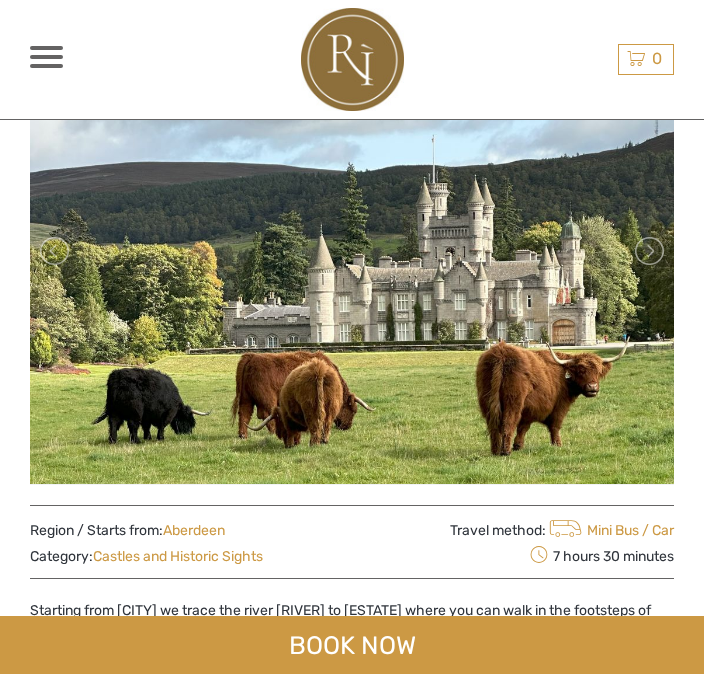 scroll, scrollTop: 0, scrollLeft: 0, axis: both 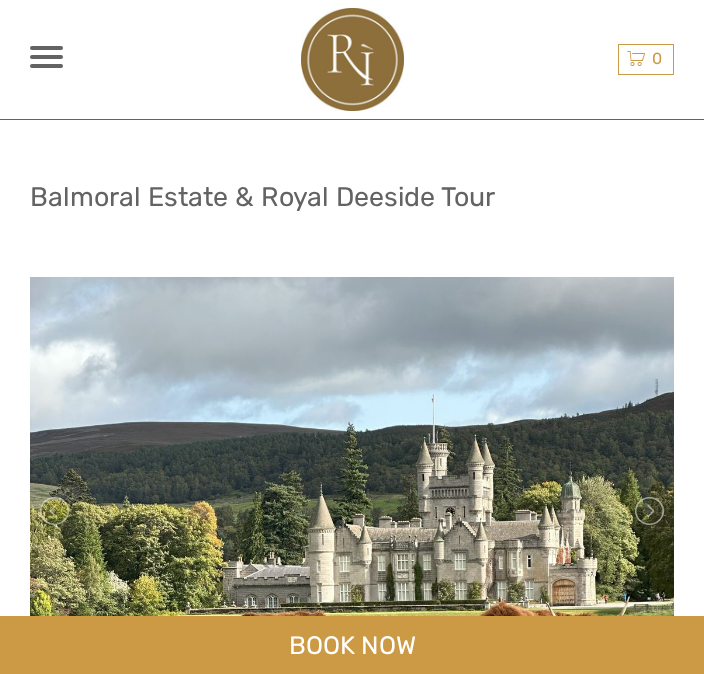 click at bounding box center [46, 57] 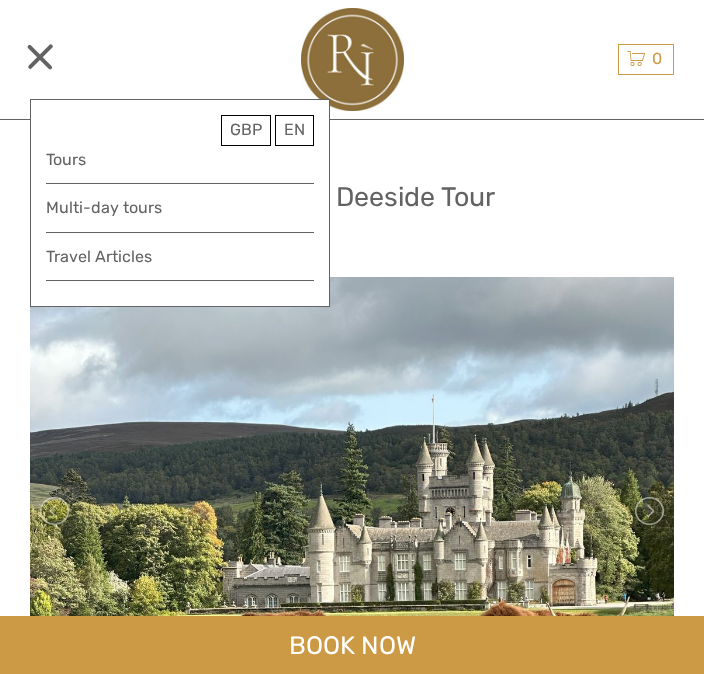 click on "Tours" at bounding box center (180, 159) 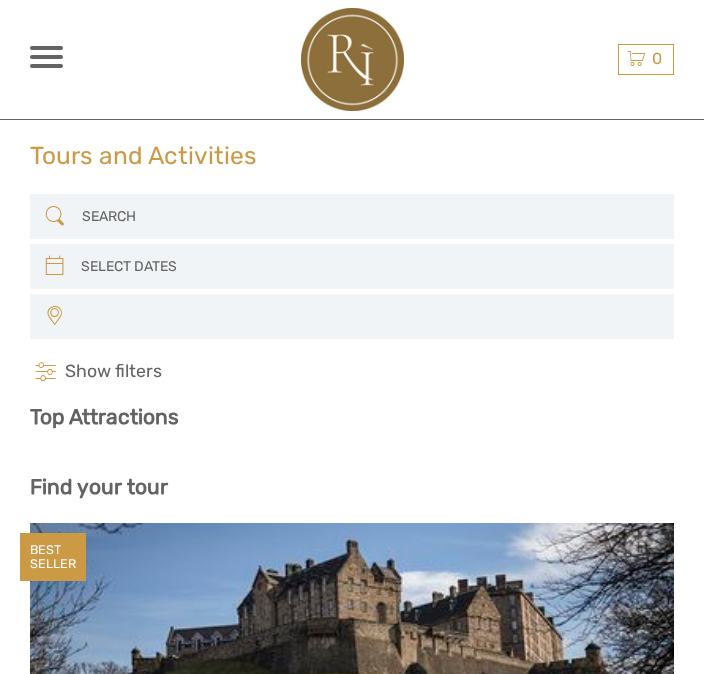 select 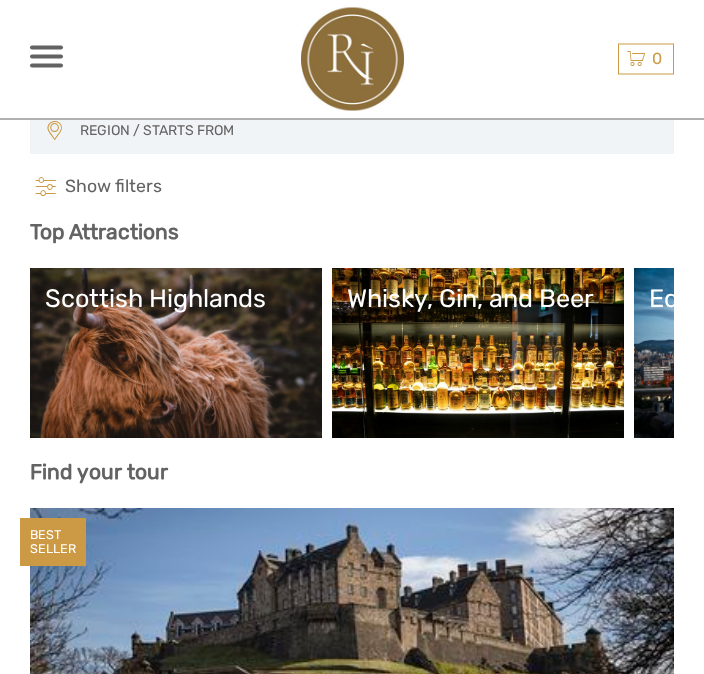 scroll, scrollTop: 185, scrollLeft: 0, axis: vertical 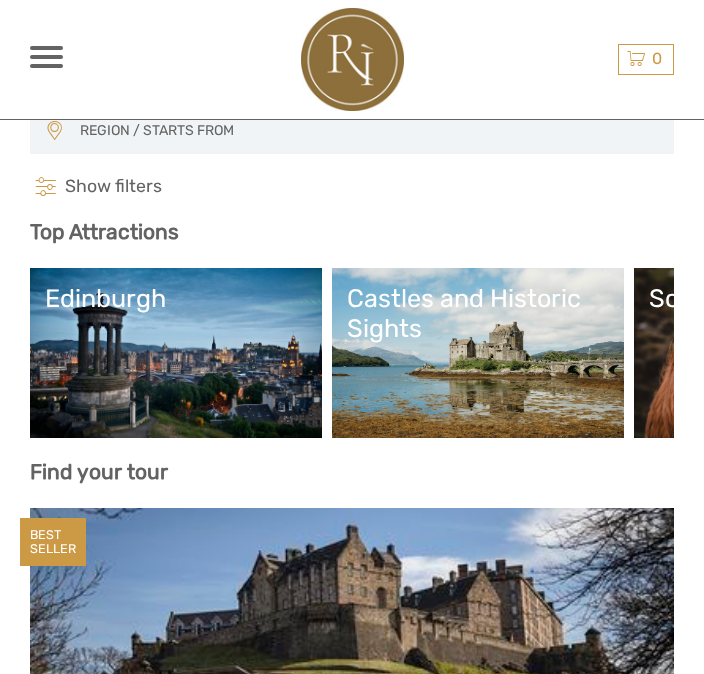 click on "Castles and Historic Sights" at bounding box center (478, 353) 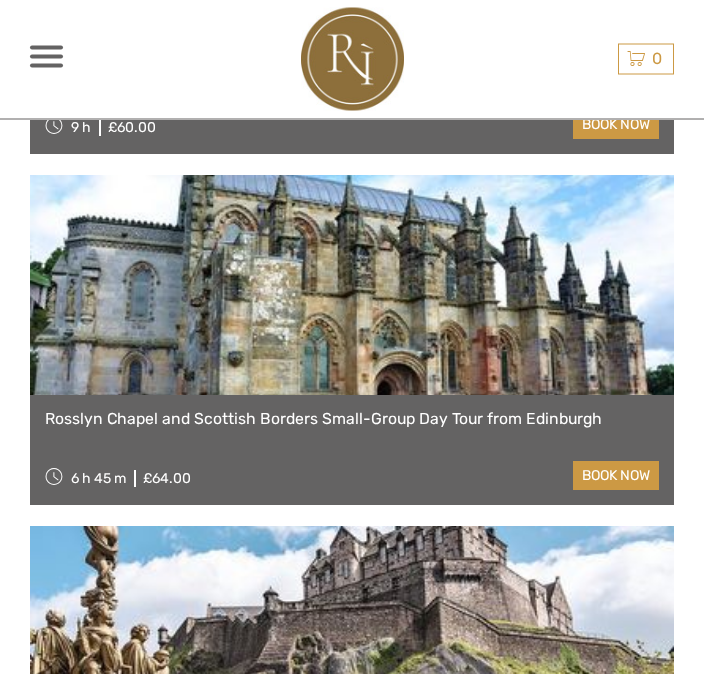 scroll, scrollTop: 1261, scrollLeft: 0, axis: vertical 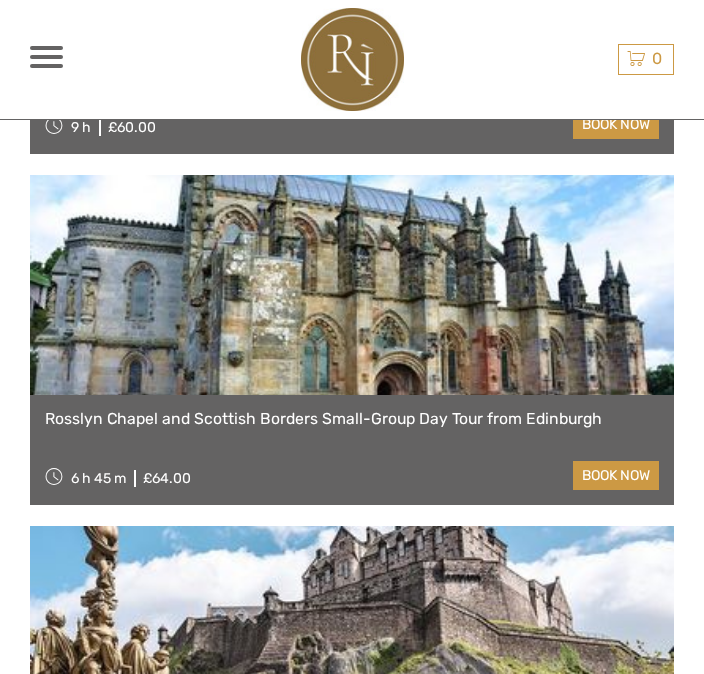 click at bounding box center [352, 285] 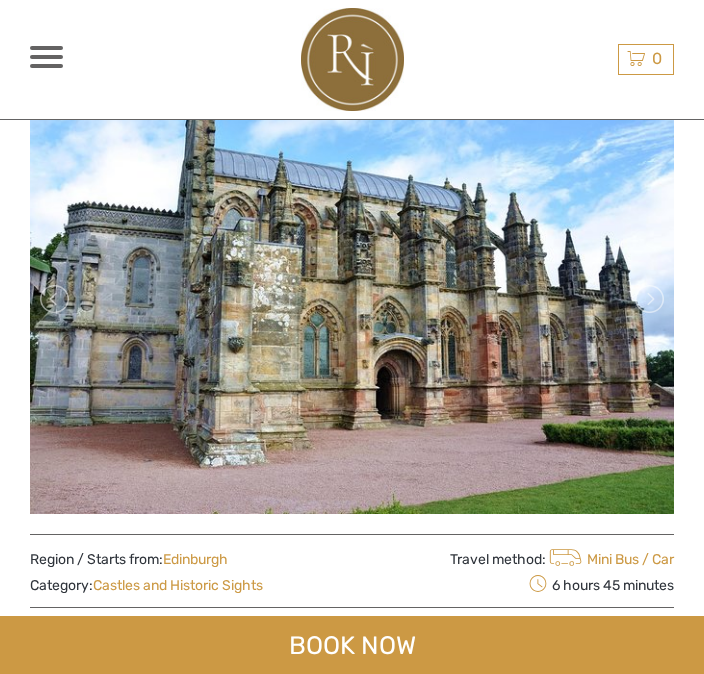 scroll, scrollTop: 223, scrollLeft: 0, axis: vertical 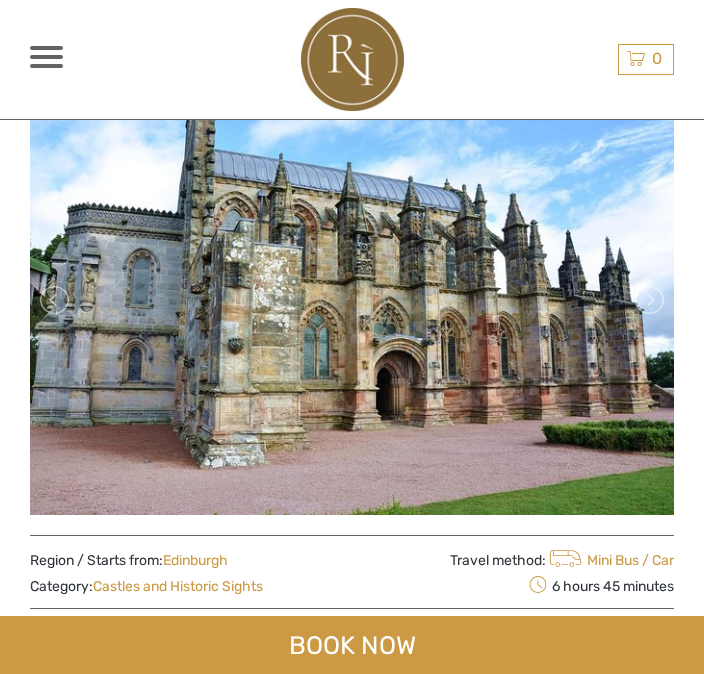click at bounding box center [648, 300] 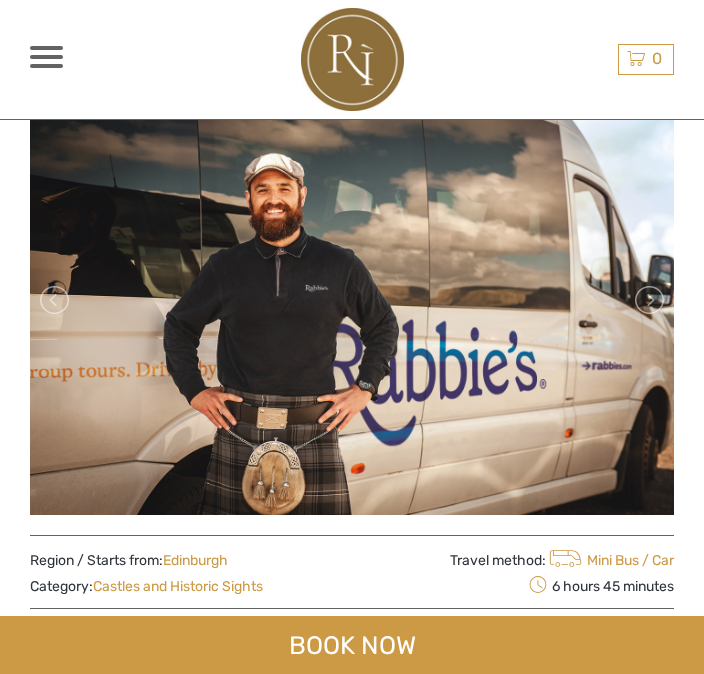 click at bounding box center (648, 300) 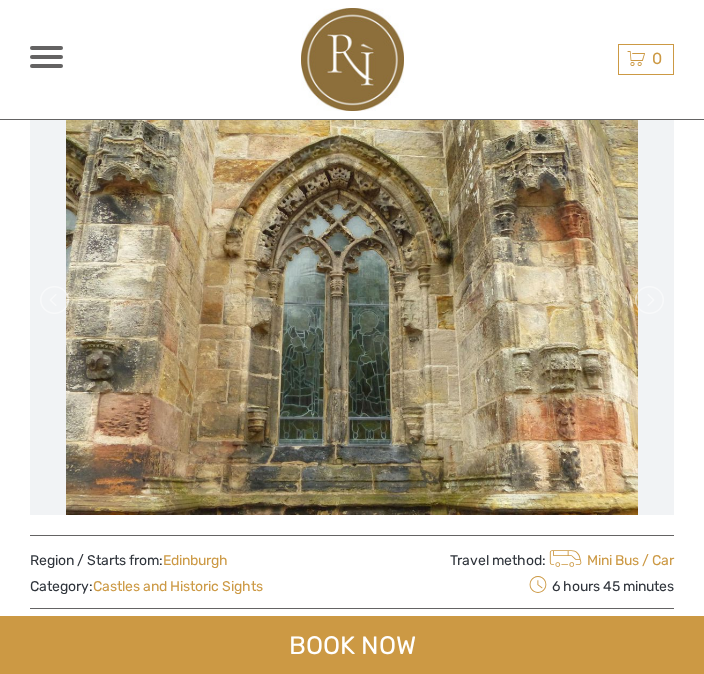click at bounding box center (648, 300) 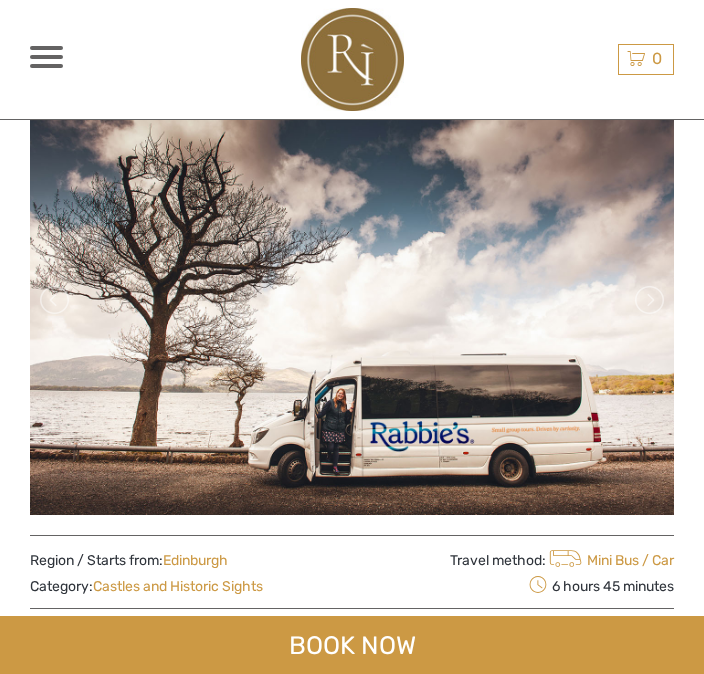 click at bounding box center (648, 300) 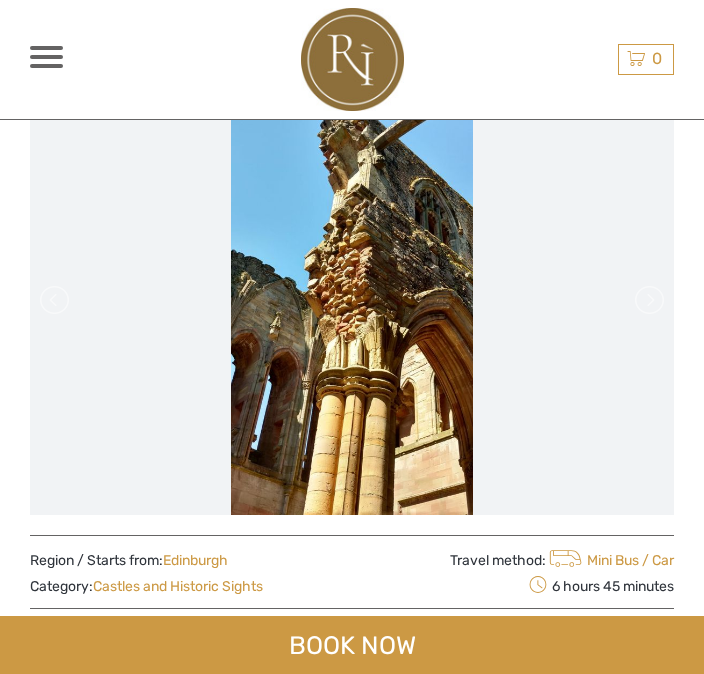 click at bounding box center [648, 300] 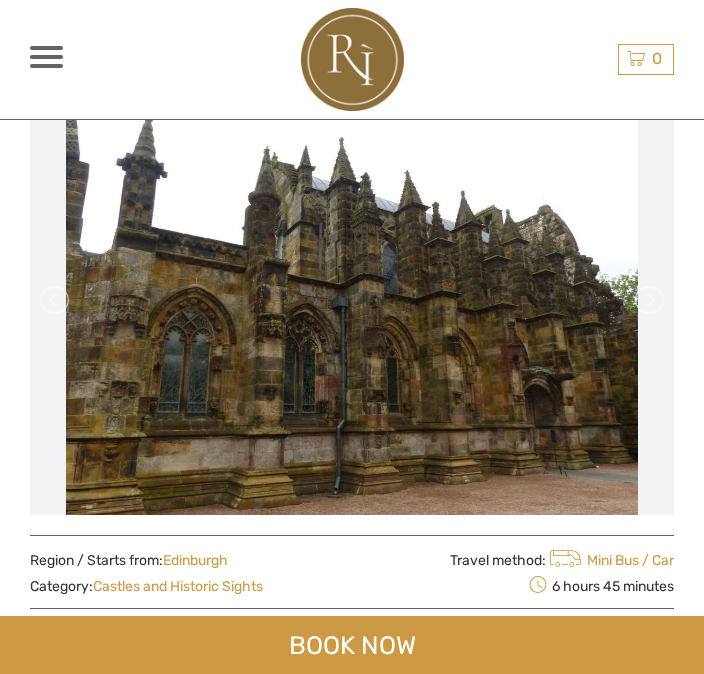 click at bounding box center [648, 300] 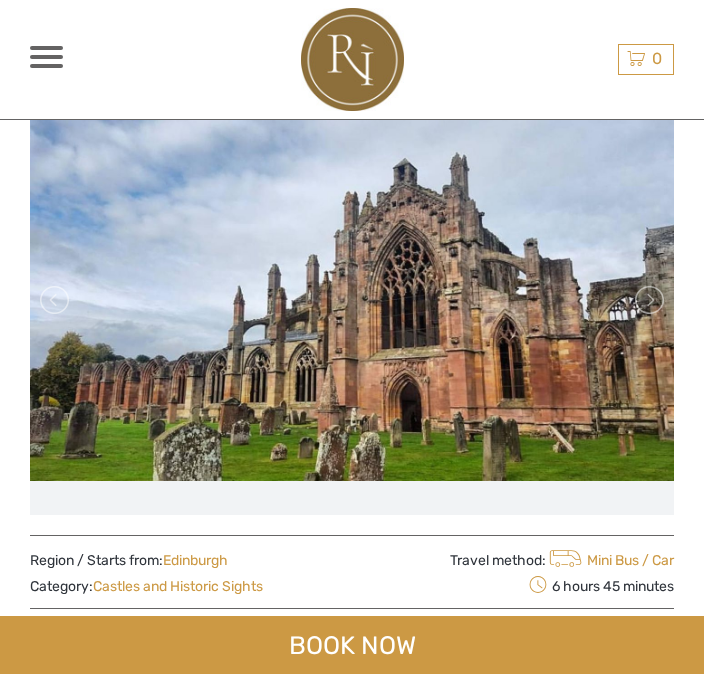 click at bounding box center (648, 300) 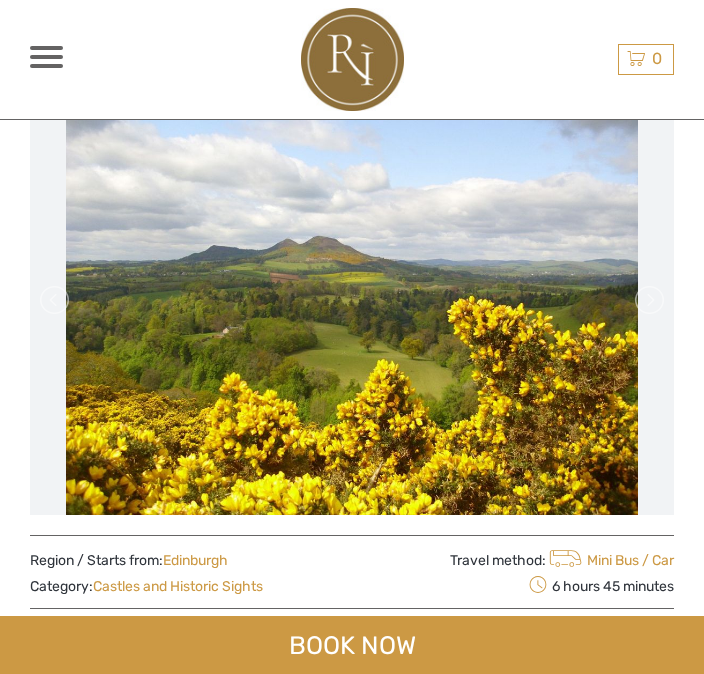 click at bounding box center [648, 300] 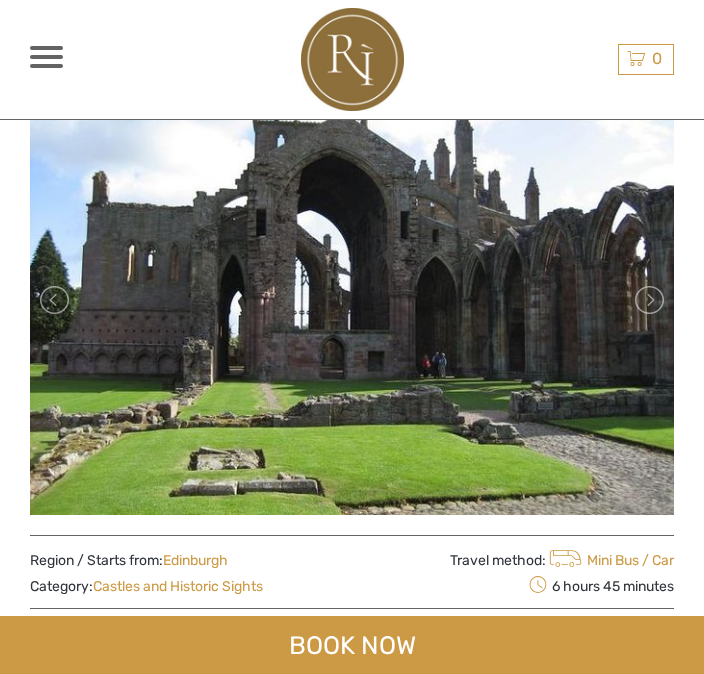 click at bounding box center [648, 300] 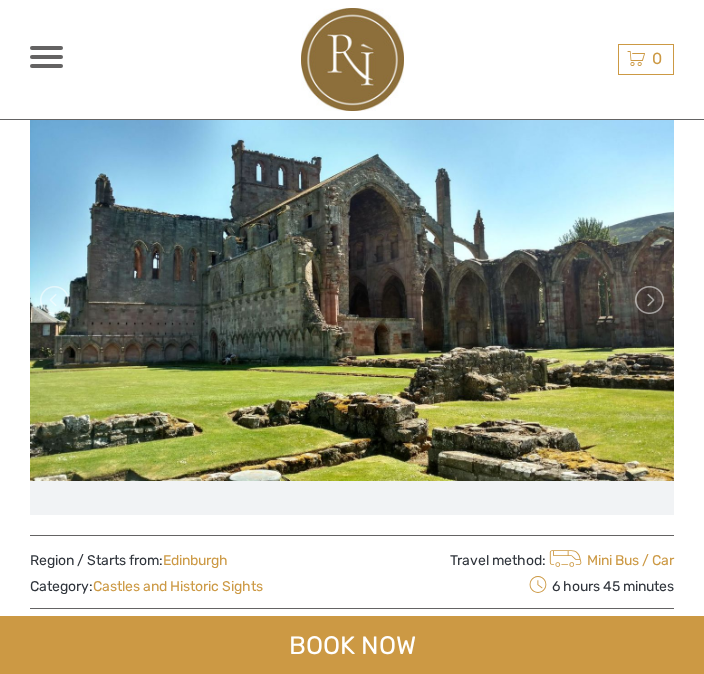 click at bounding box center (648, 300) 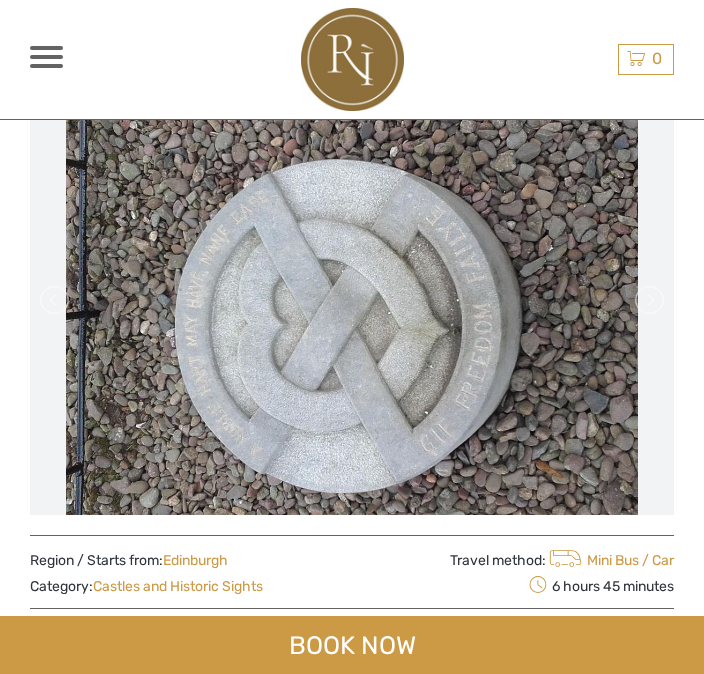 click at bounding box center [648, 300] 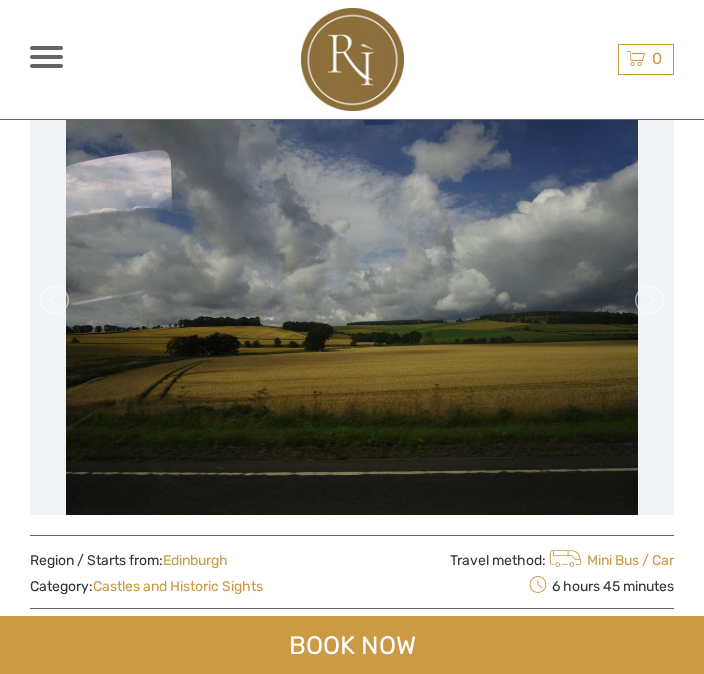 click at bounding box center [648, 300] 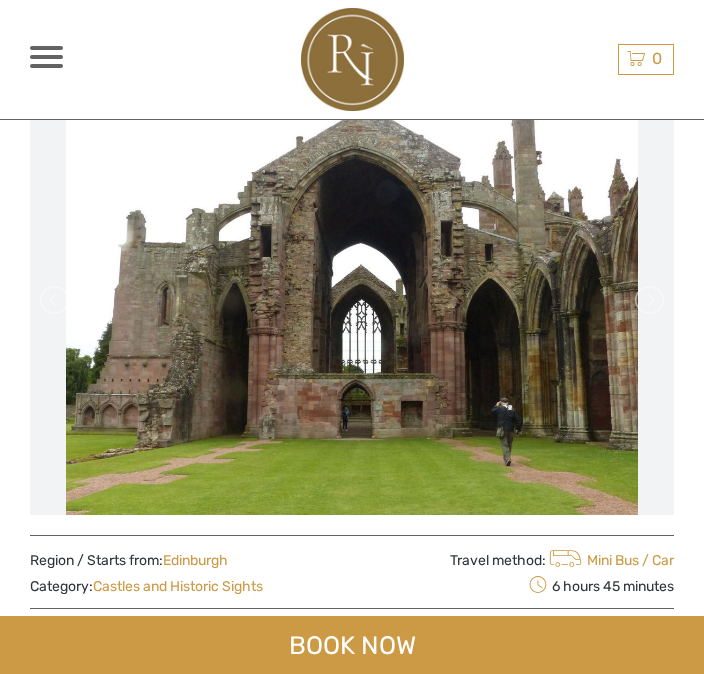 click at bounding box center (648, 300) 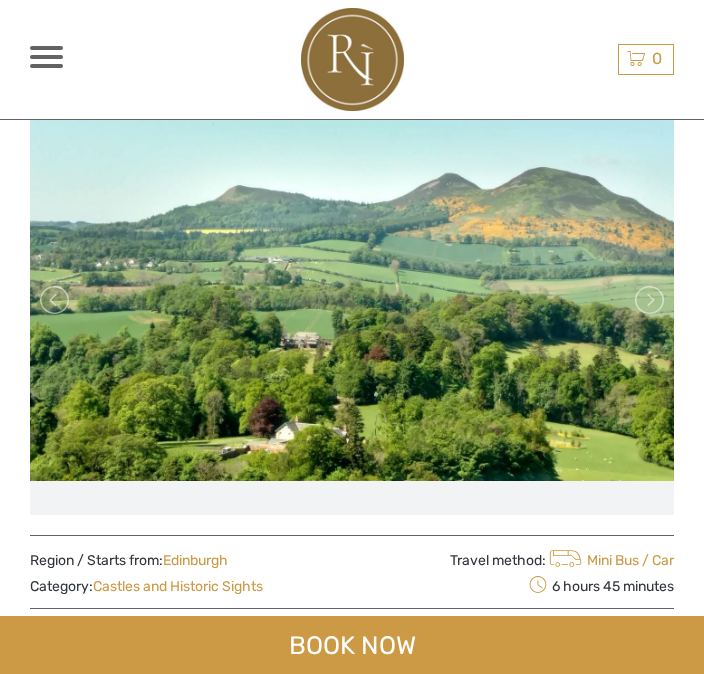 click at bounding box center [352, 300] 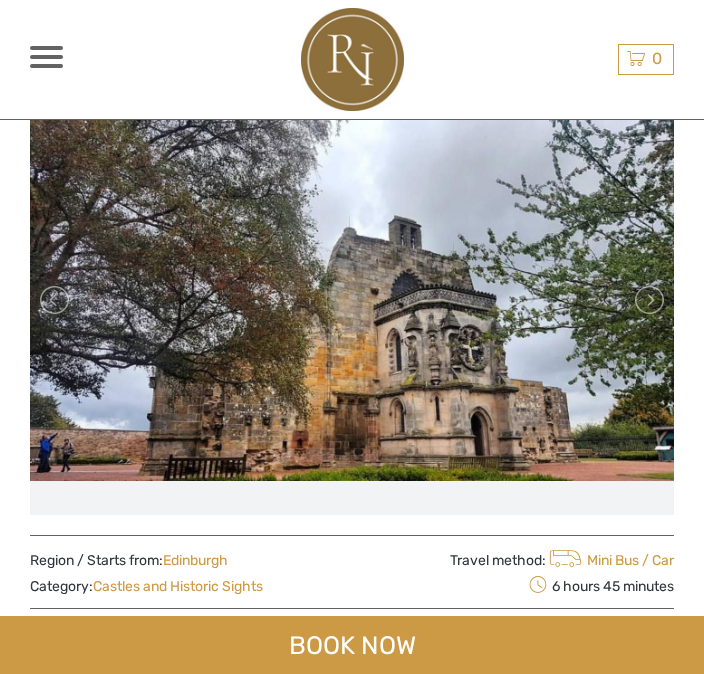 click at bounding box center [648, 300] 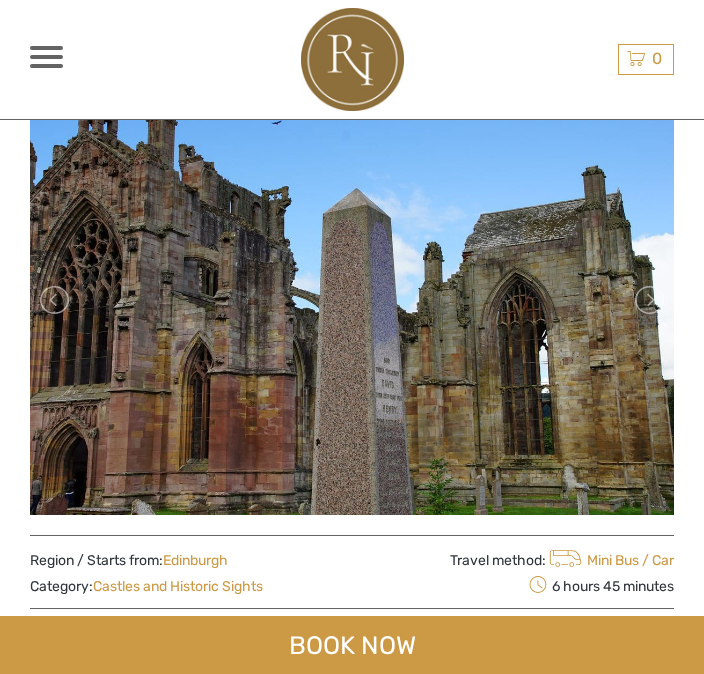 click at bounding box center [648, 300] 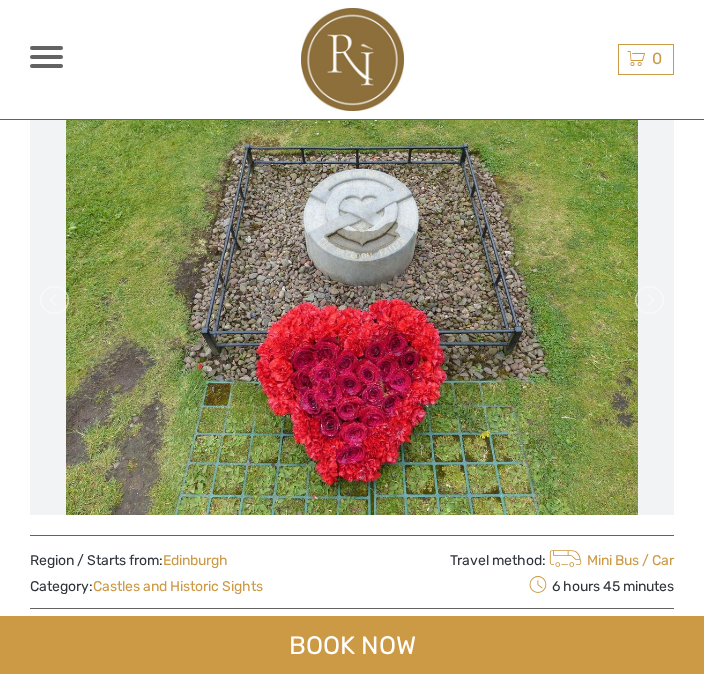 click at bounding box center (648, 300) 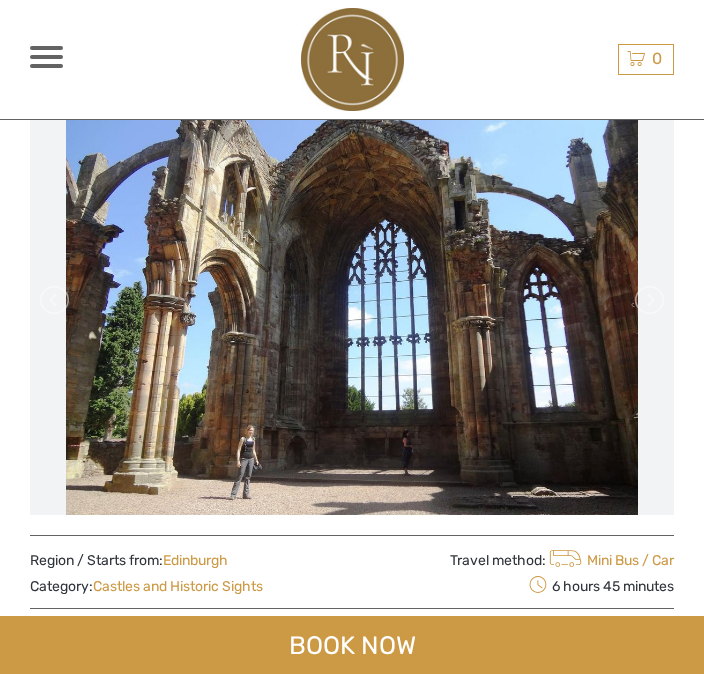 click at bounding box center [648, 300] 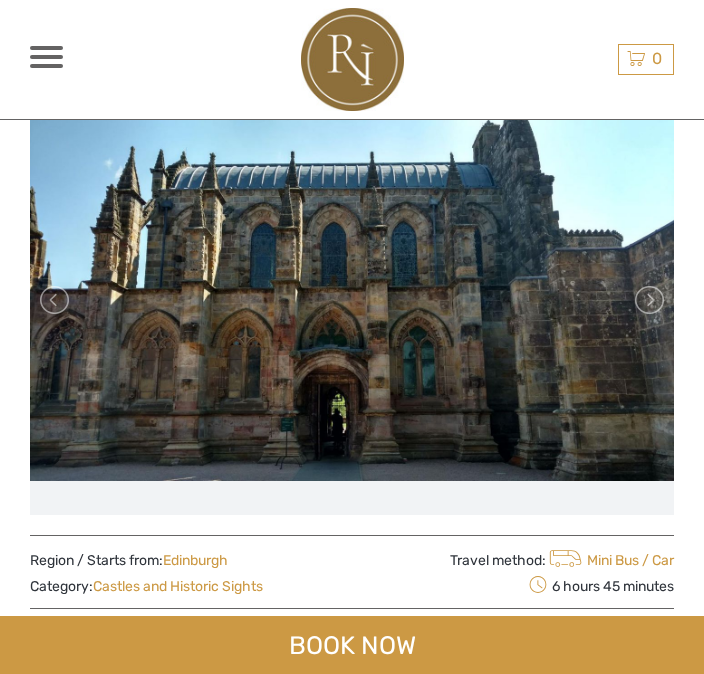 click at bounding box center [648, 300] 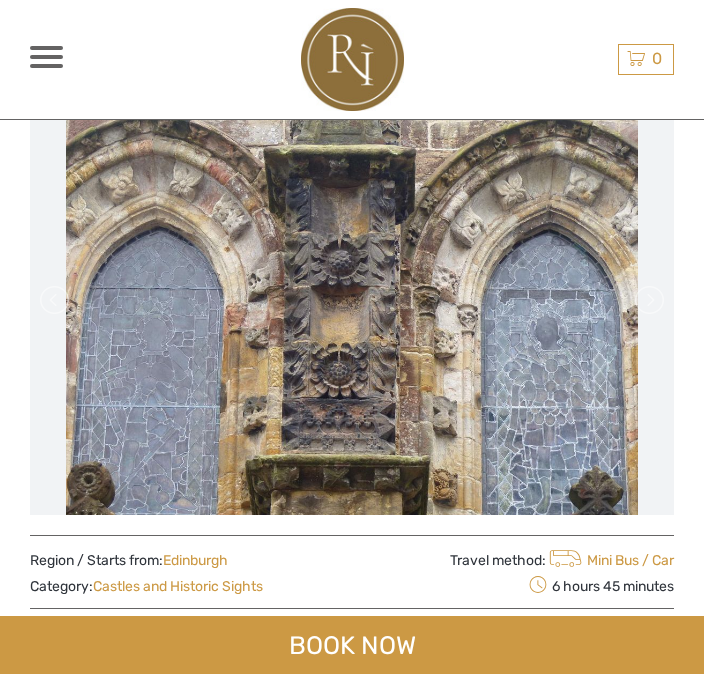 click at bounding box center [648, 300] 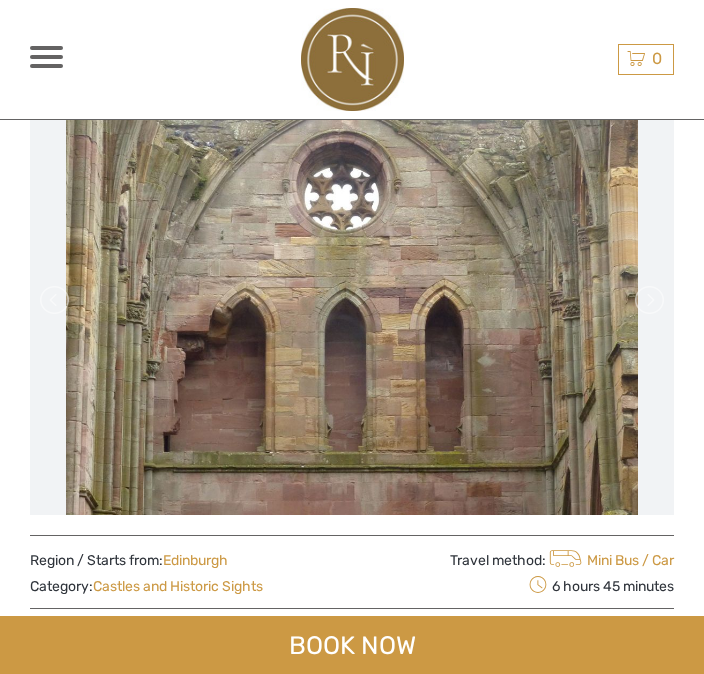 click at bounding box center [648, 300] 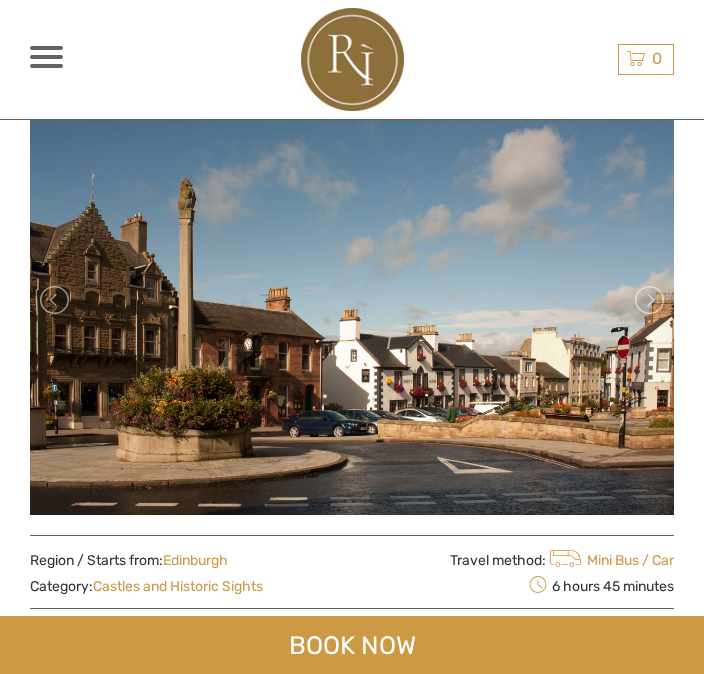 click at bounding box center [648, 300] 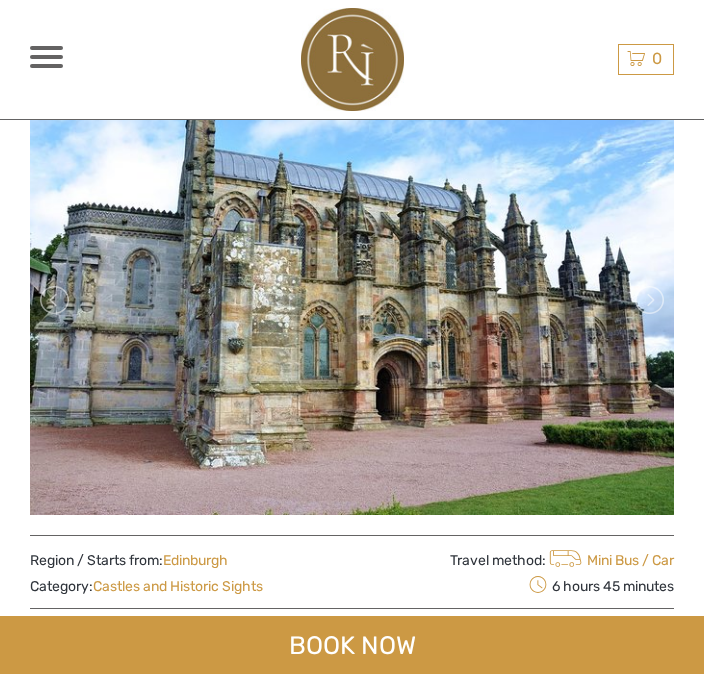 click at bounding box center [648, 300] 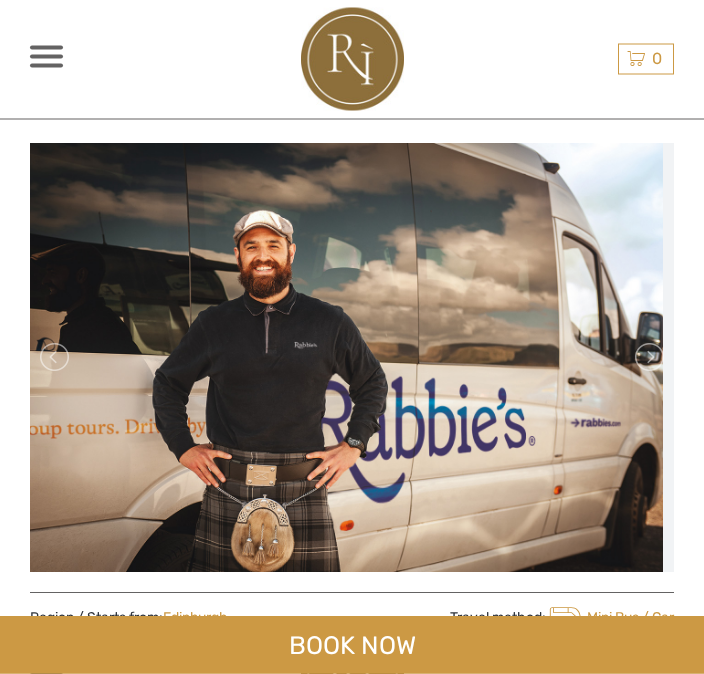 scroll, scrollTop: 166, scrollLeft: 0, axis: vertical 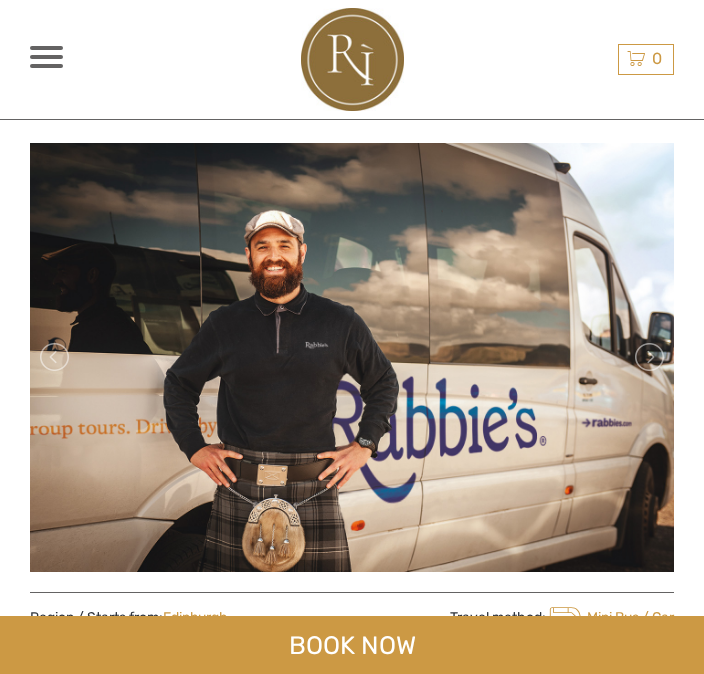 click at bounding box center (648, 357) 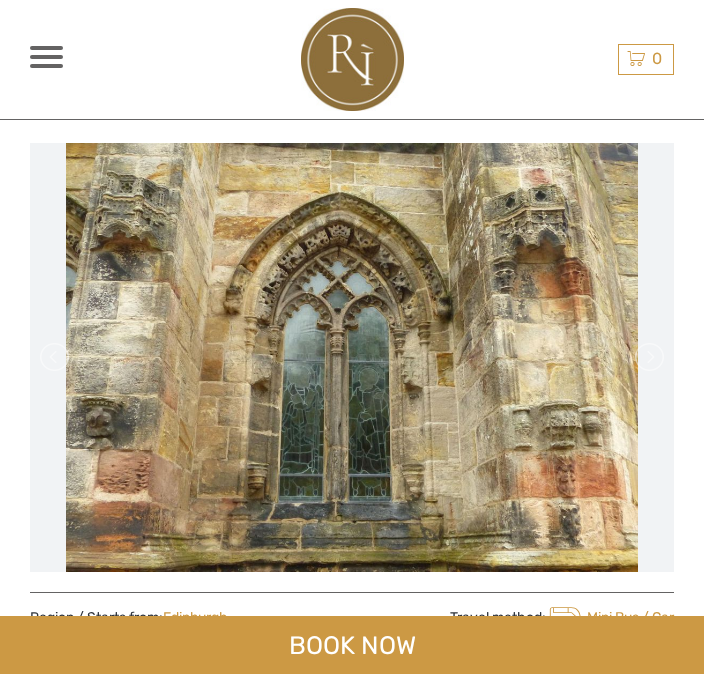 click at bounding box center [648, 357] 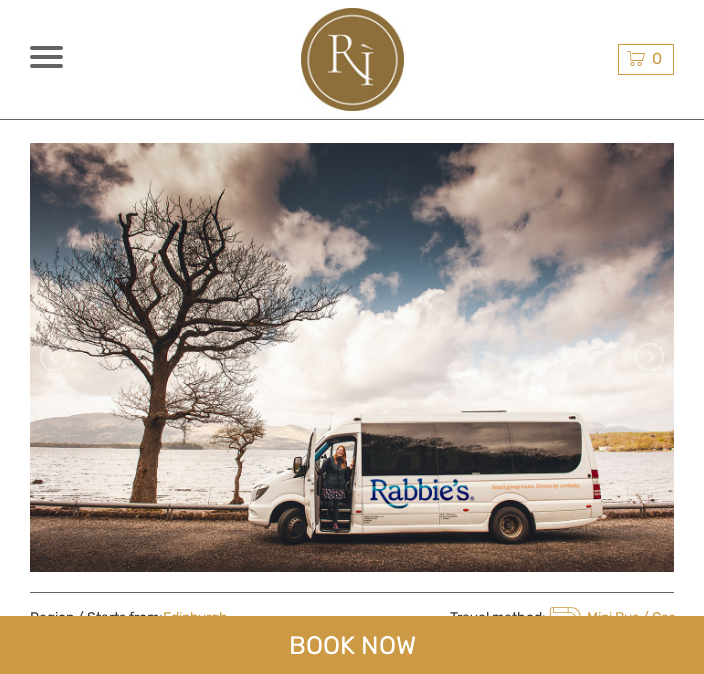 click at bounding box center (648, 357) 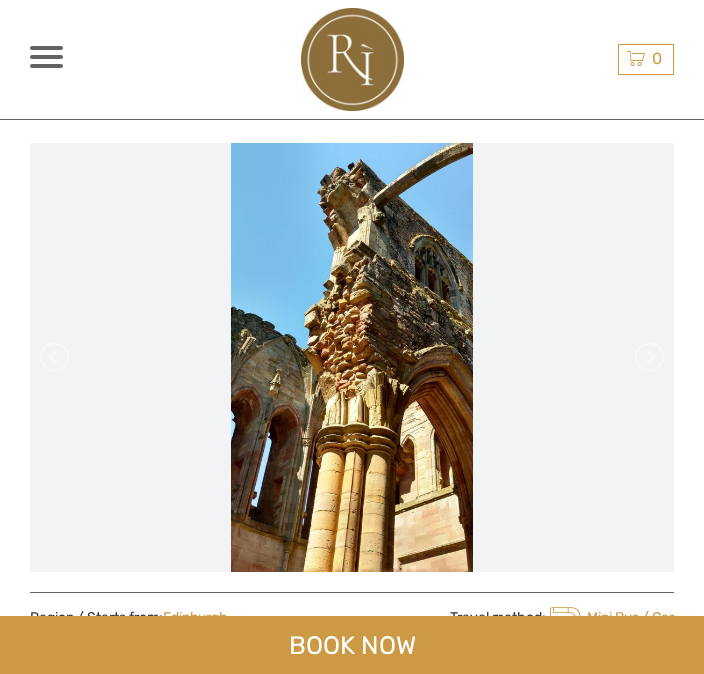 click at bounding box center [648, 357] 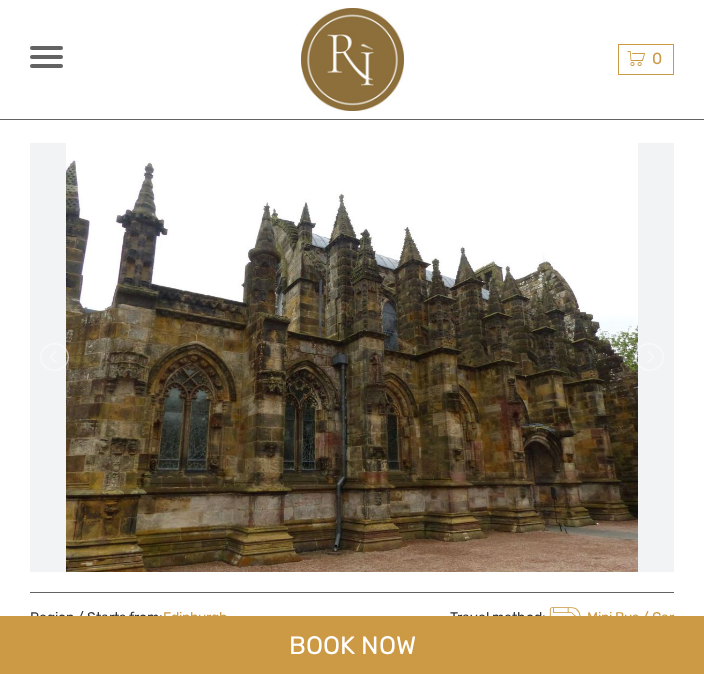 click at bounding box center (648, 357) 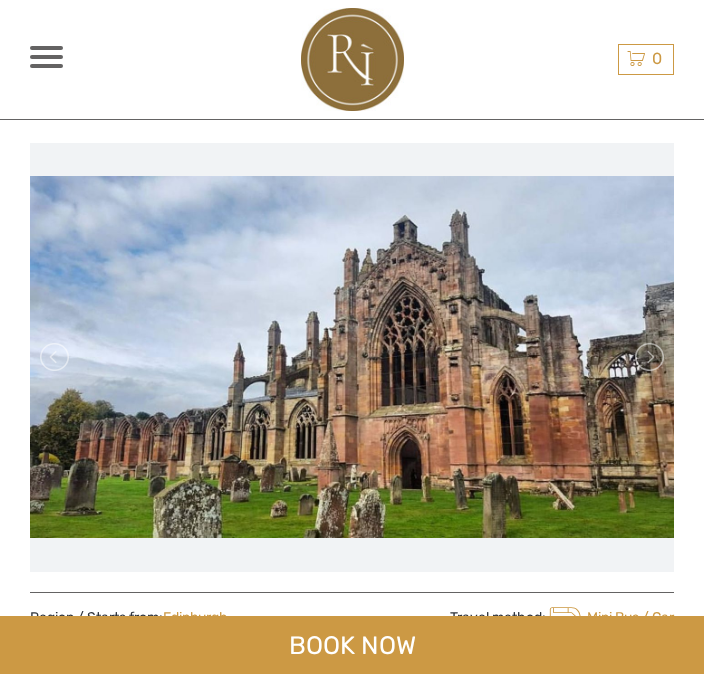 click at bounding box center [648, 357] 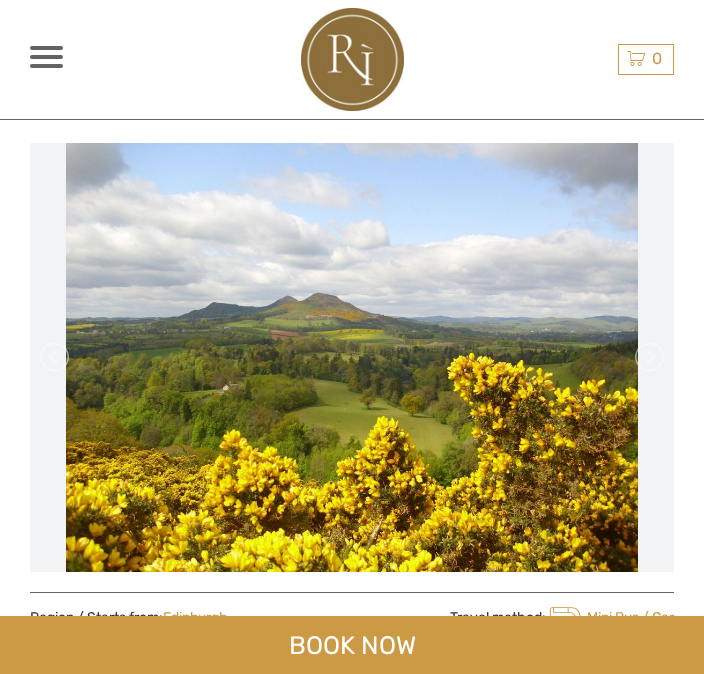 click at bounding box center (648, 357) 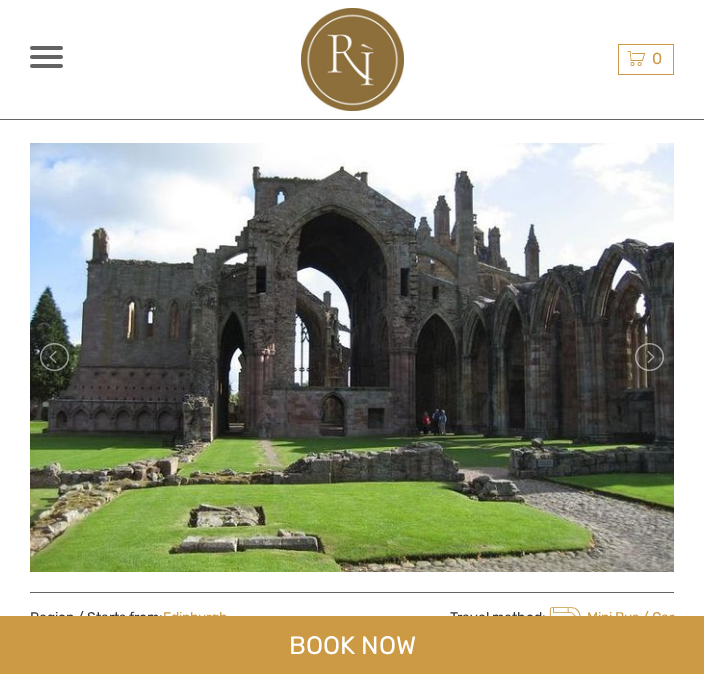 click at bounding box center (648, 357) 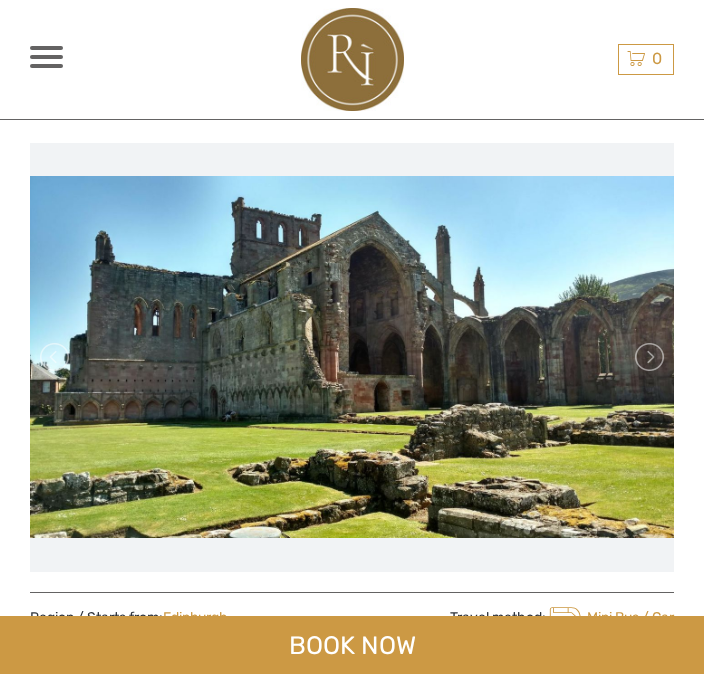 click at bounding box center (648, 357) 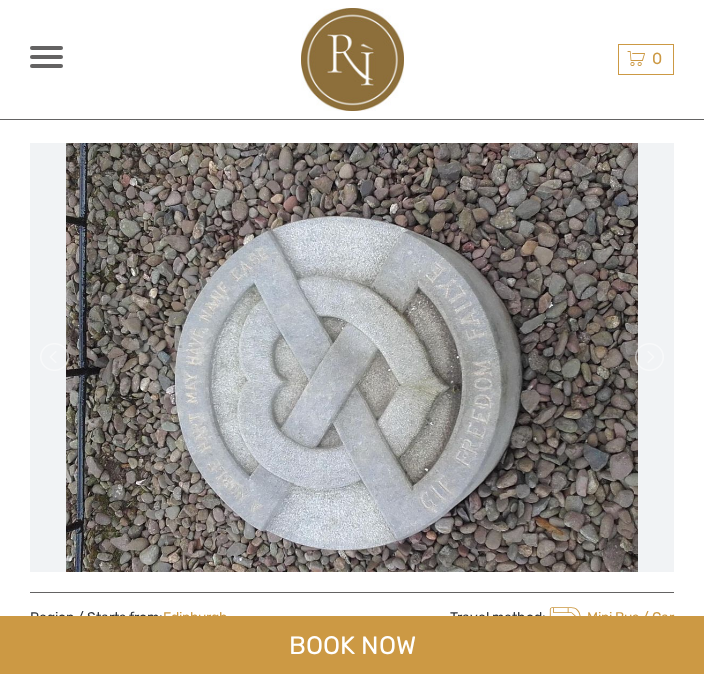 click at bounding box center (648, 357) 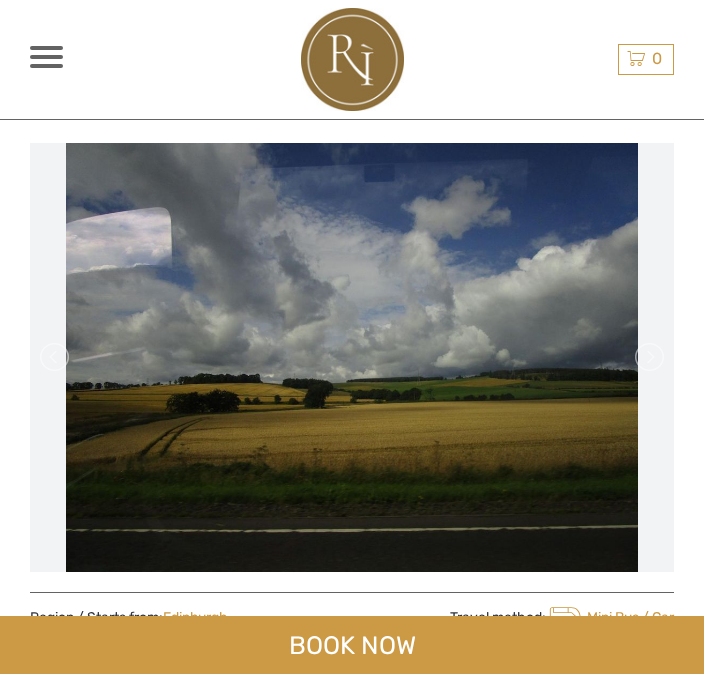 click at bounding box center [648, 357] 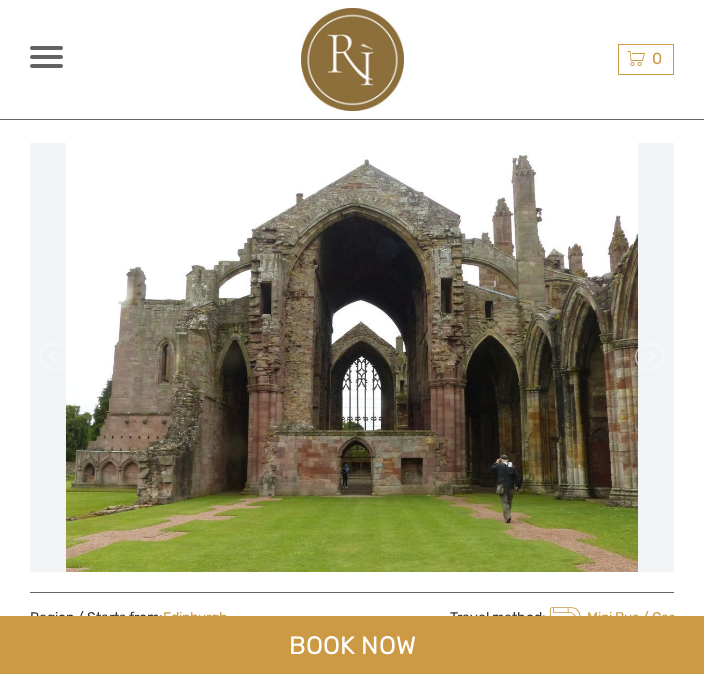 click at bounding box center (648, 357) 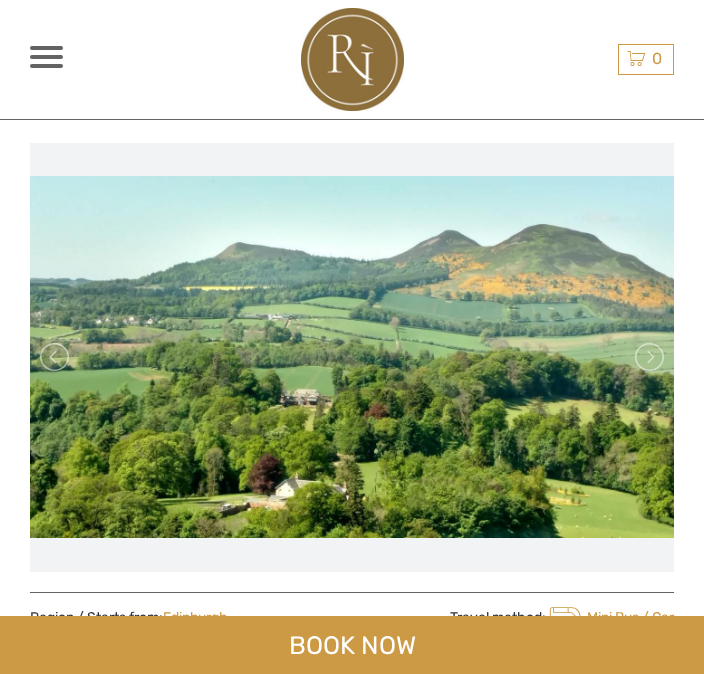 click at bounding box center [648, 357] 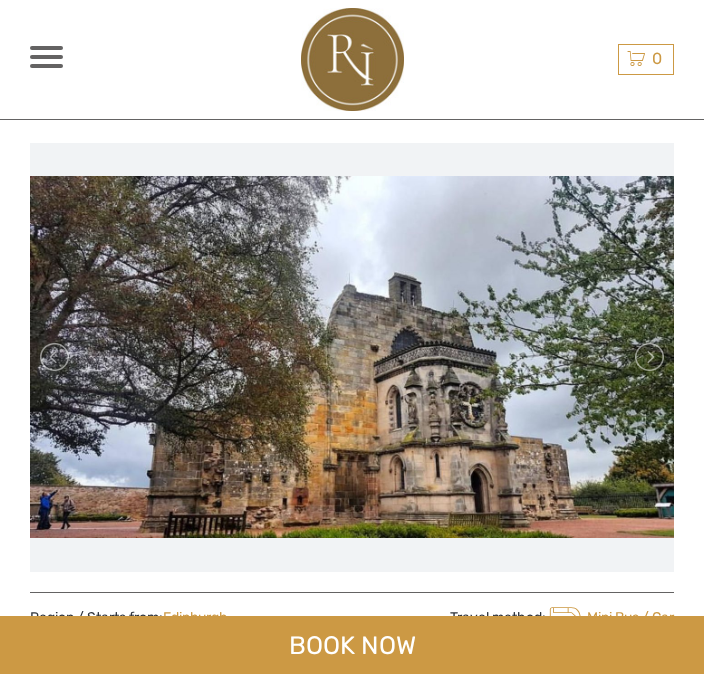 click at bounding box center [648, 357] 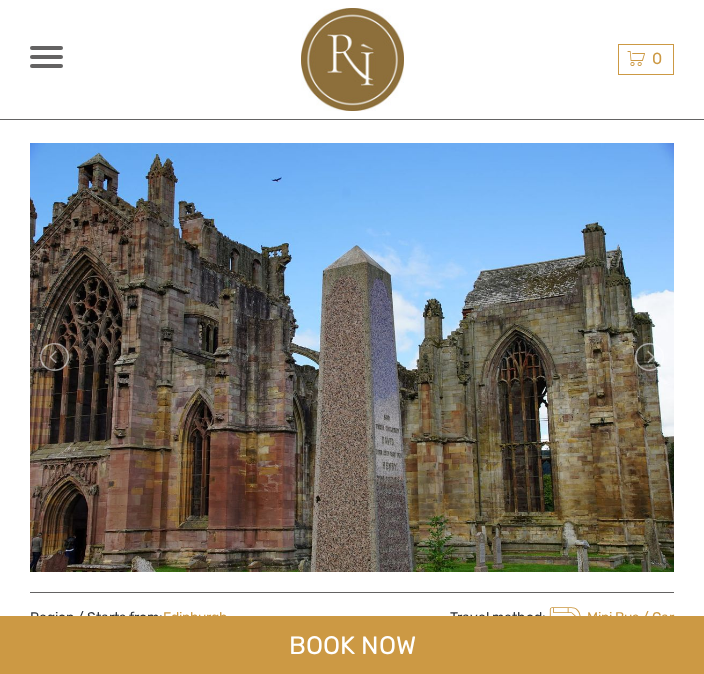 click at bounding box center (648, 357) 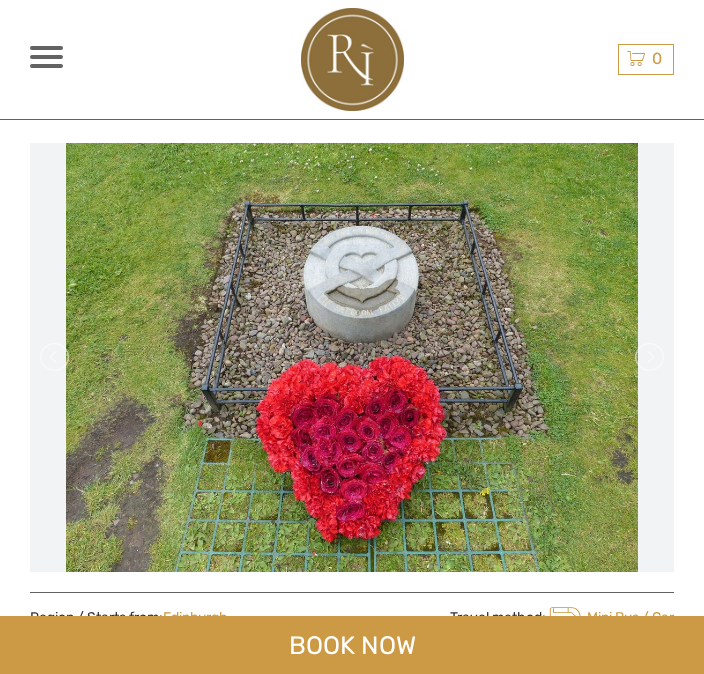 click at bounding box center (648, 357) 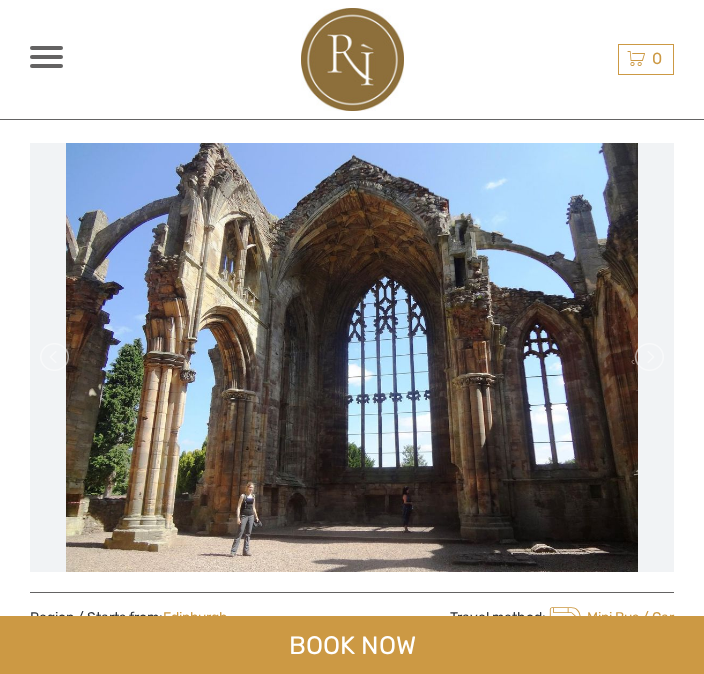 click at bounding box center (648, 357) 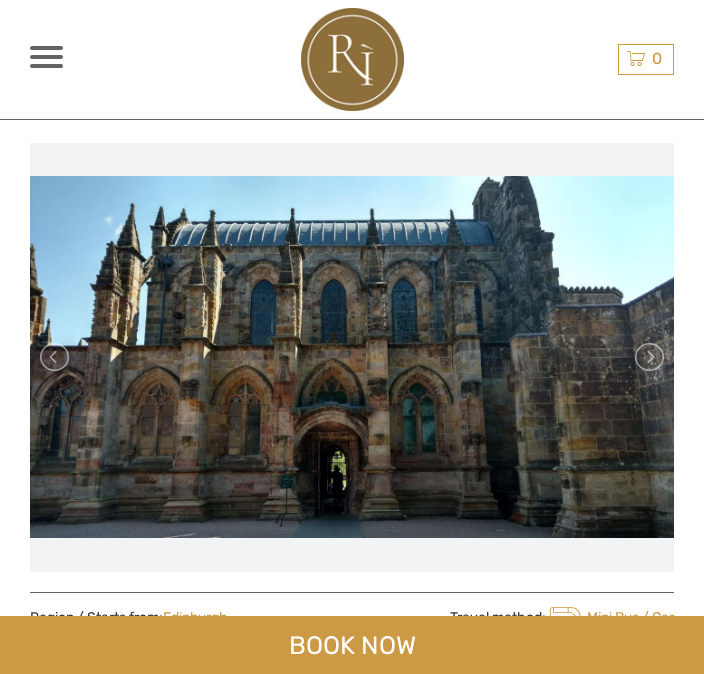 click at bounding box center (648, 357) 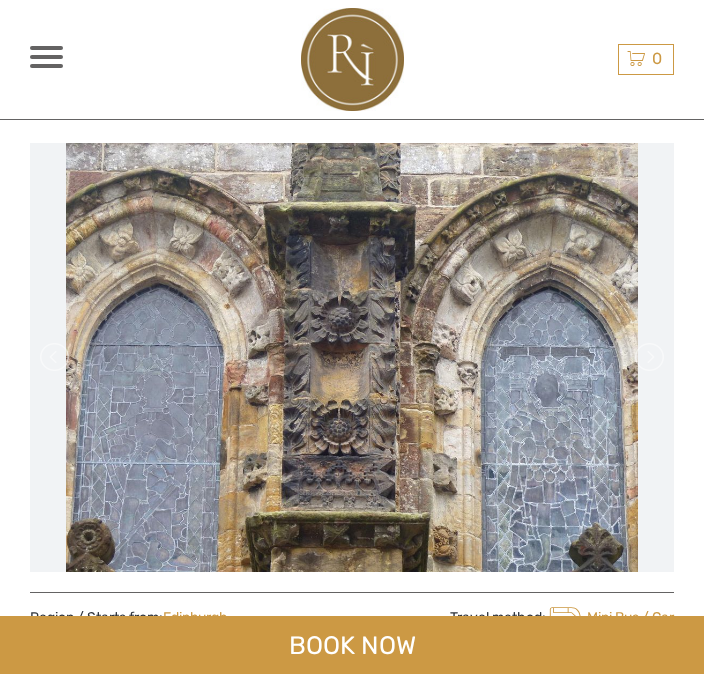 click at bounding box center [648, 357] 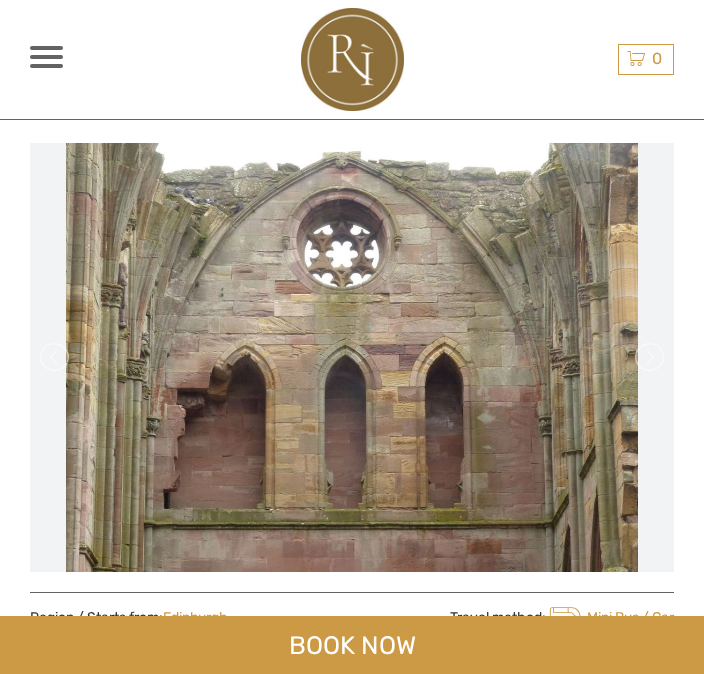 click at bounding box center [648, 357] 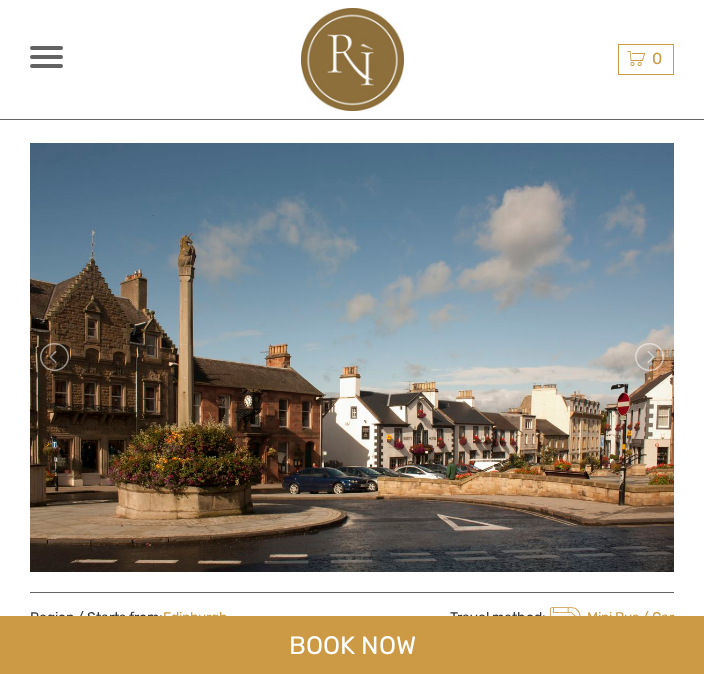 click at bounding box center [352, 357] 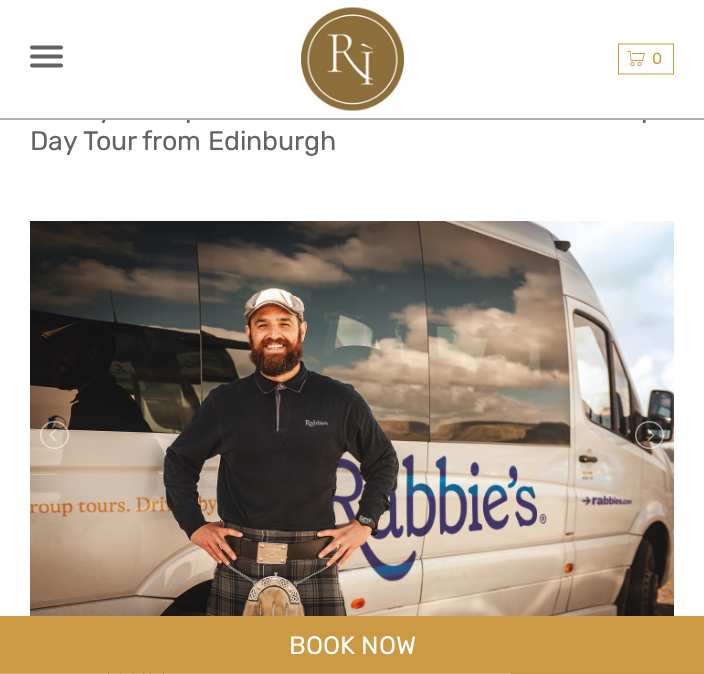 scroll, scrollTop: 0, scrollLeft: 0, axis: both 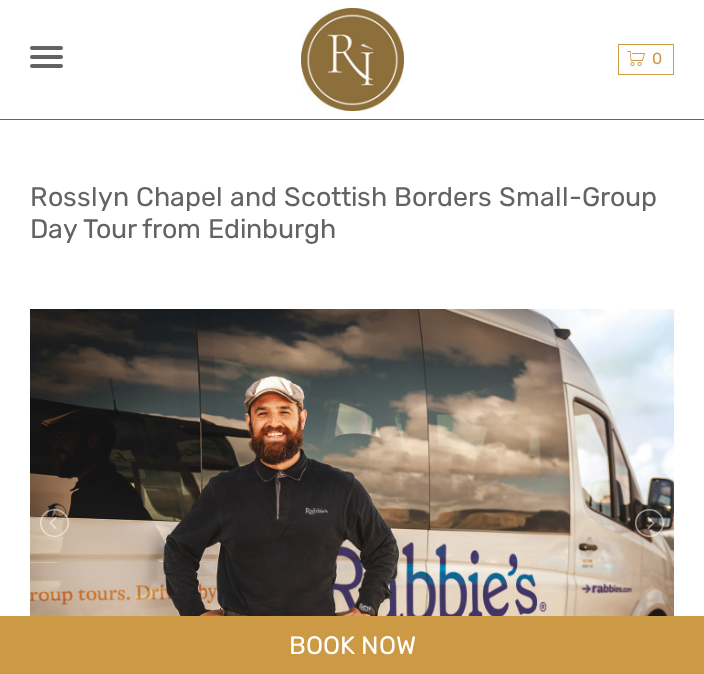click at bounding box center [648, 523] 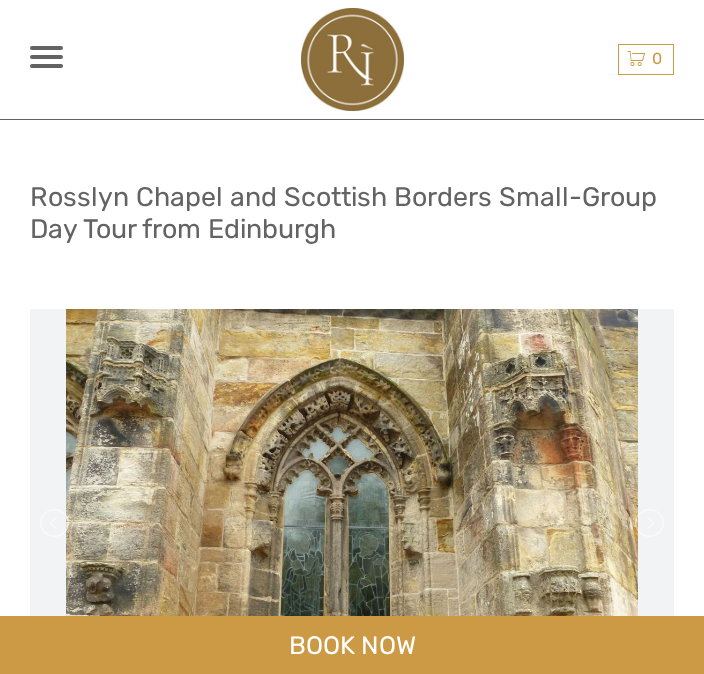 click at bounding box center (352, 523) 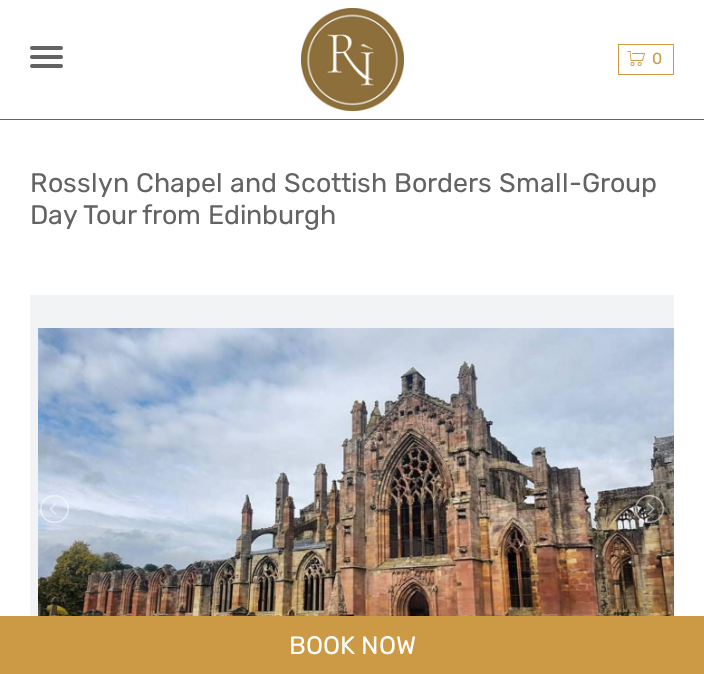 scroll, scrollTop: 0, scrollLeft: 0, axis: both 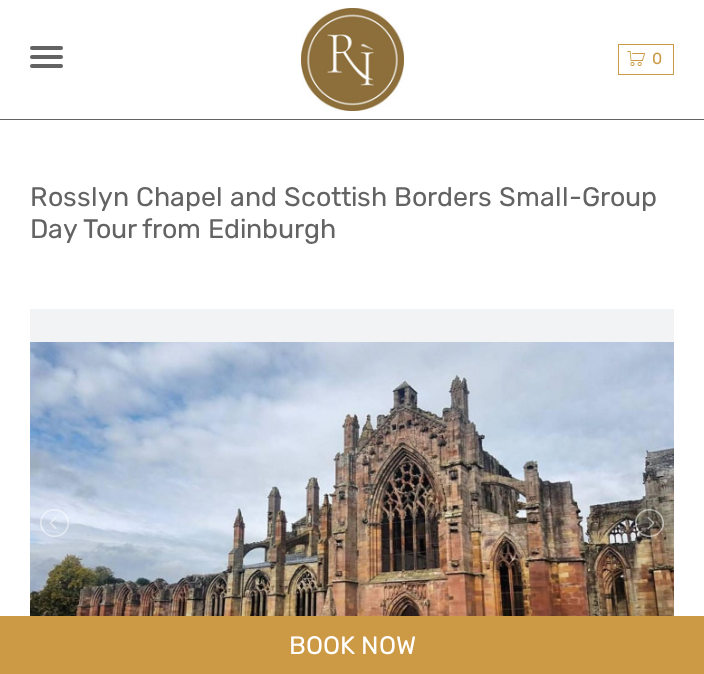 click on "GBP
GBP
€
$
EN
English
Español
Deutsch
Tours
Multi-day tours
More
Travel Articles
Travel Articles" at bounding box center (46, 59) 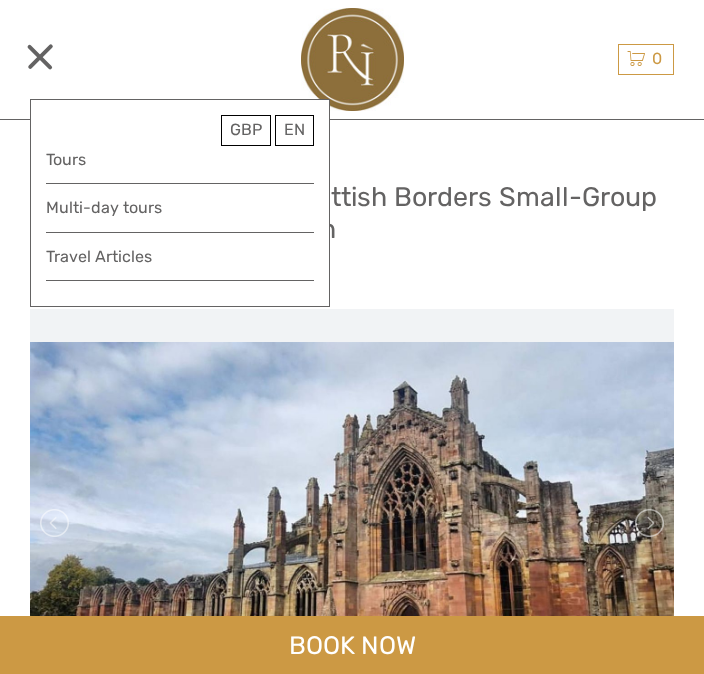 click on "Tours" at bounding box center [180, 159] 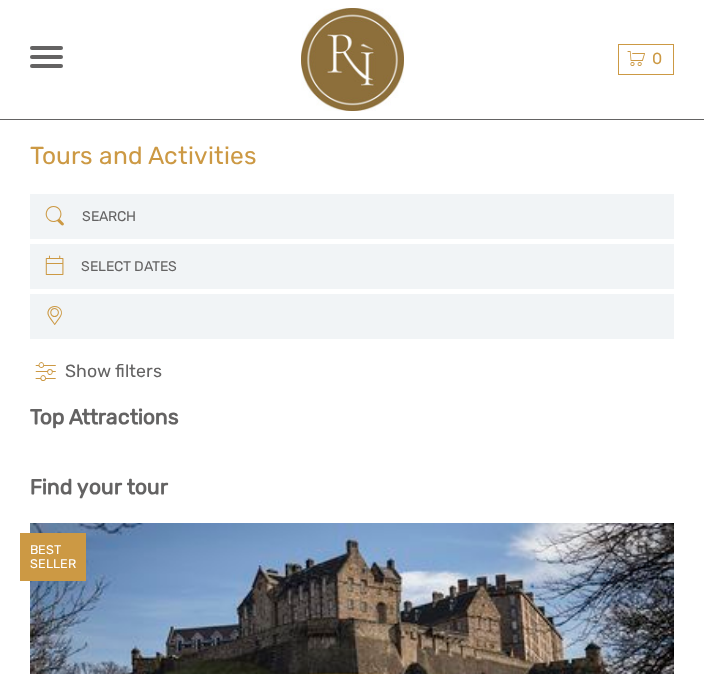 select 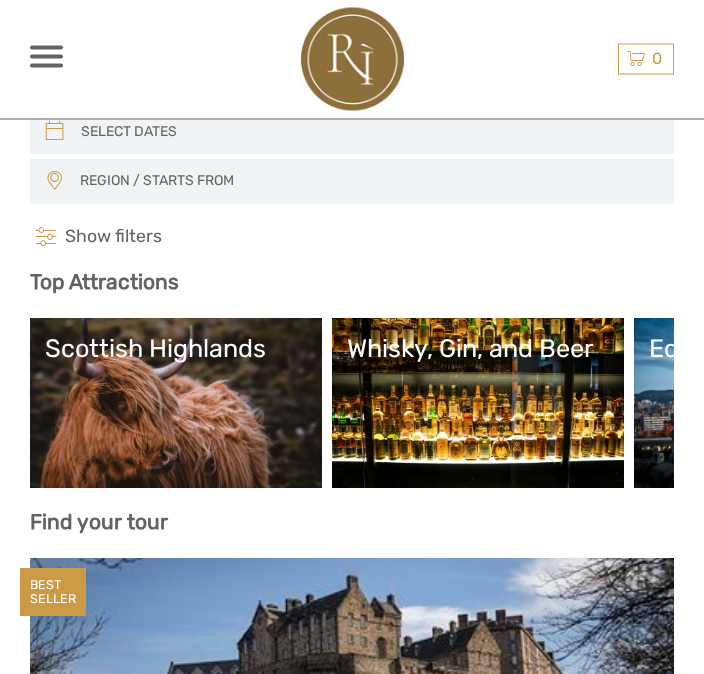 scroll, scrollTop: 137, scrollLeft: 0, axis: vertical 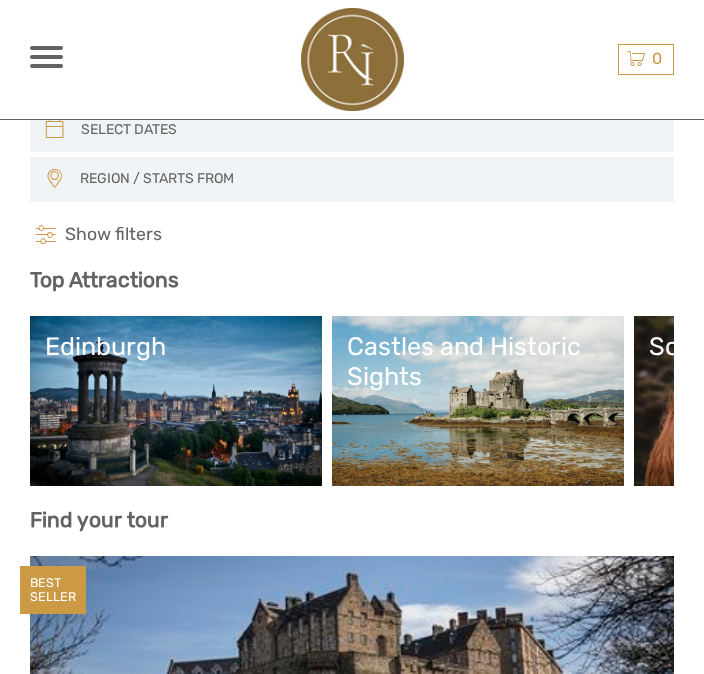 click on "Scottish Highlands
Castles and Historic Sights
Edinburgh
Whisky, Gin, and Beer
Scottish Highlands
Castles and Historic Sights
Edinburgh
Whisky, Gin, and Beer
Scottish Highlands
Castles and Historic Sights
Edinburgh" at bounding box center [352, 401] 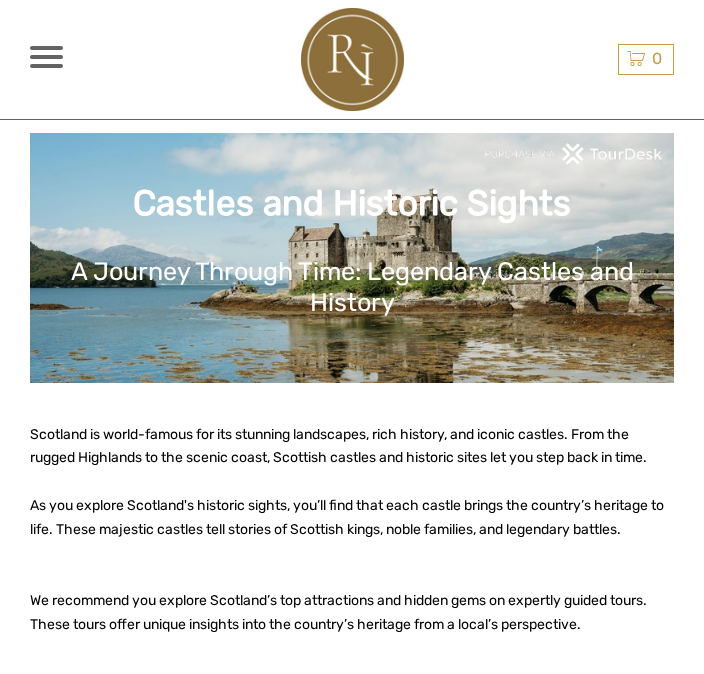 scroll, scrollTop: 0, scrollLeft: 0, axis: both 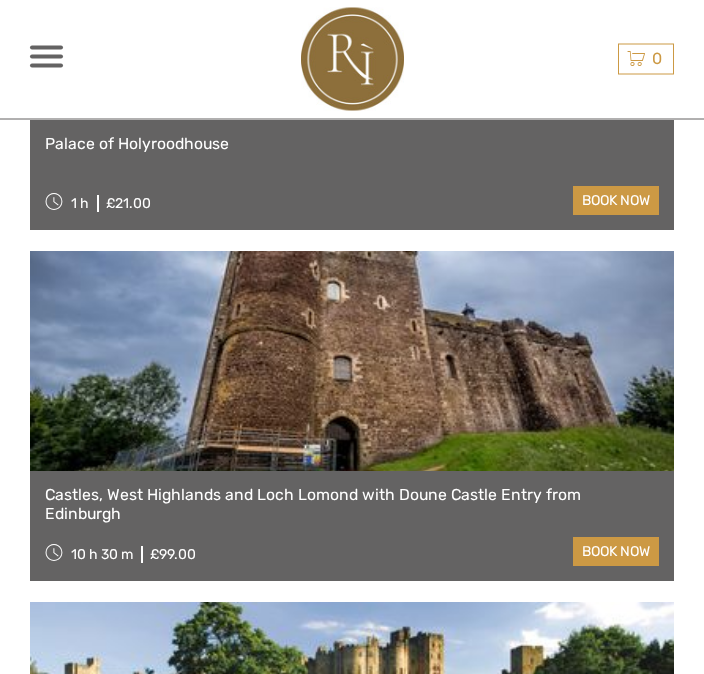 click at bounding box center [352, 362] 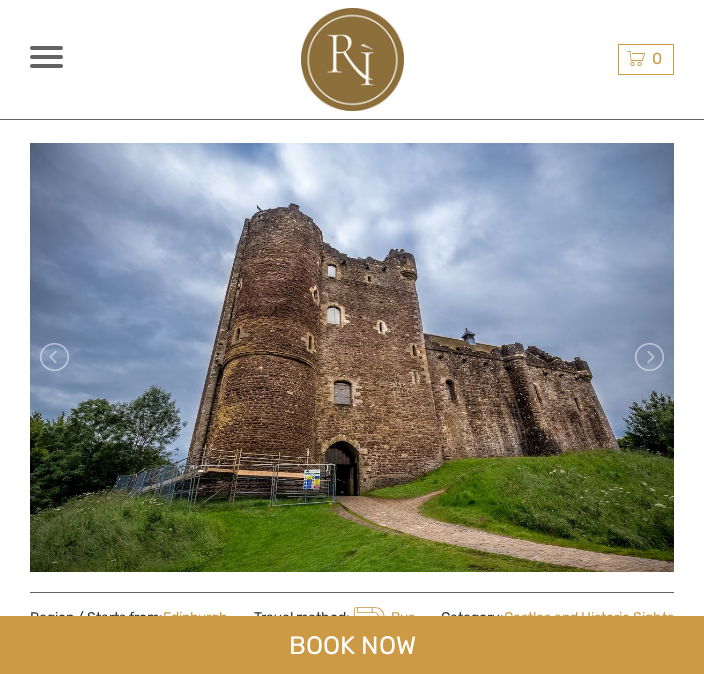 scroll, scrollTop: 165, scrollLeft: 0, axis: vertical 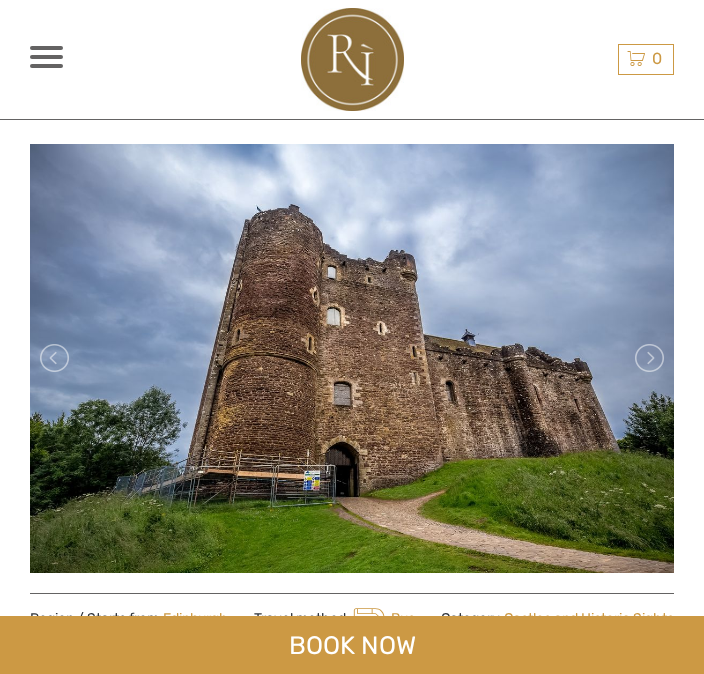 click at bounding box center (648, 358) 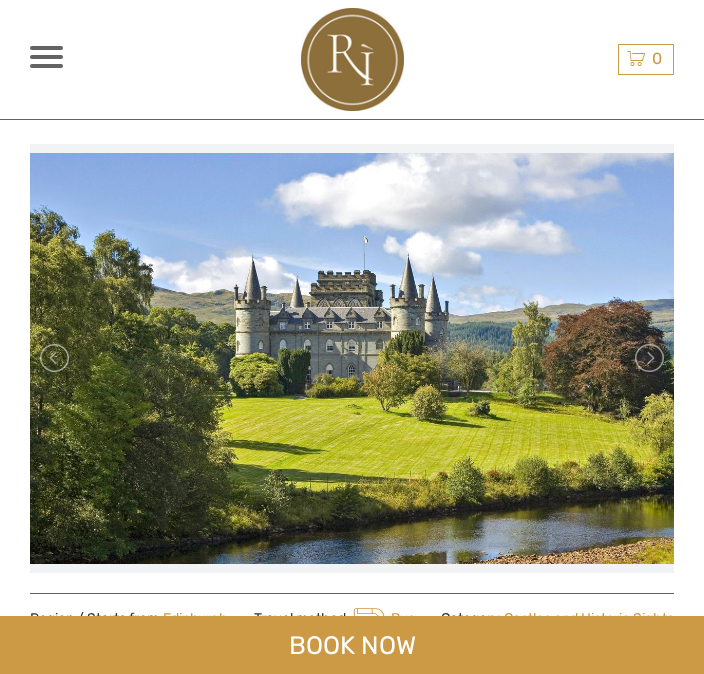 click at bounding box center [648, 358] 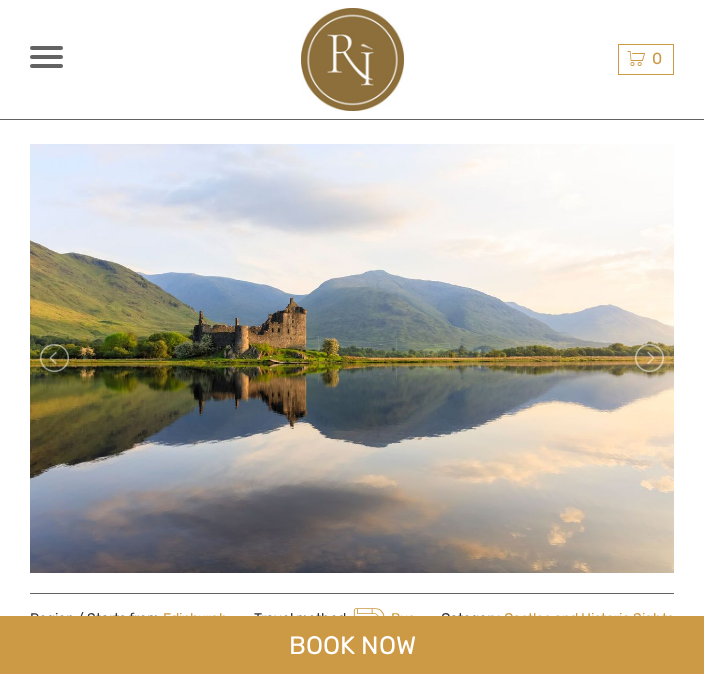 click at bounding box center (648, 358) 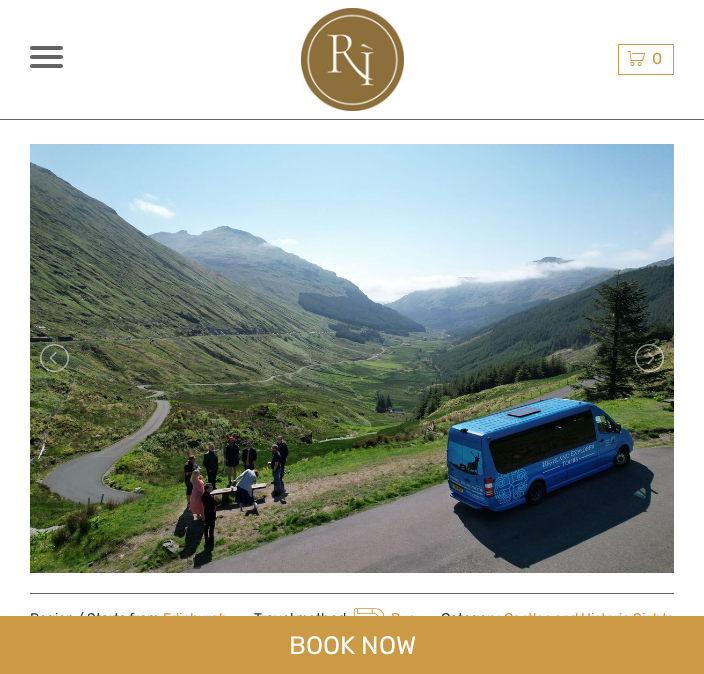 click at bounding box center [648, 358] 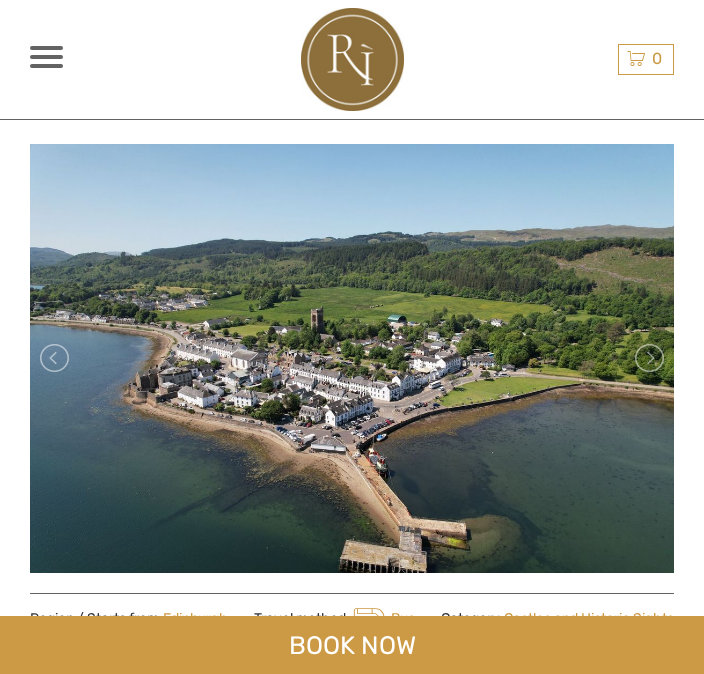 click at bounding box center (648, 358) 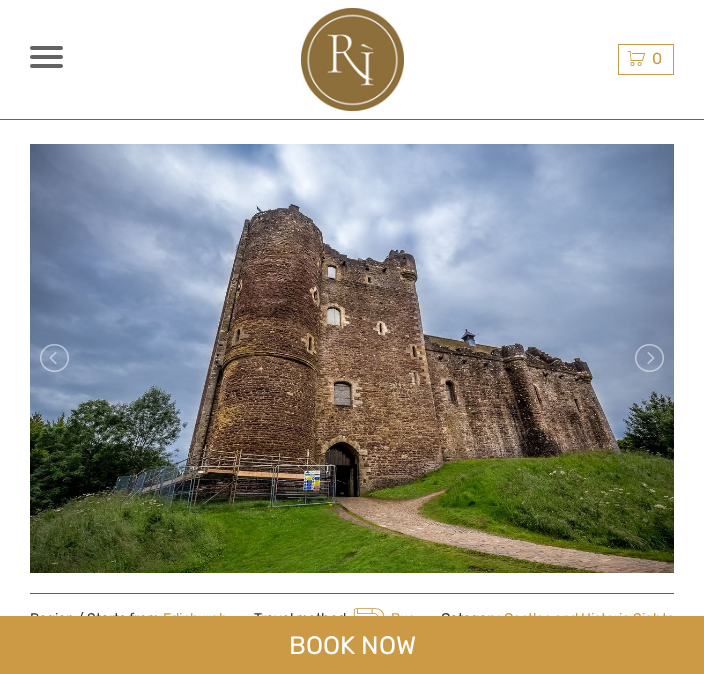 click at bounding box center [648, 358] 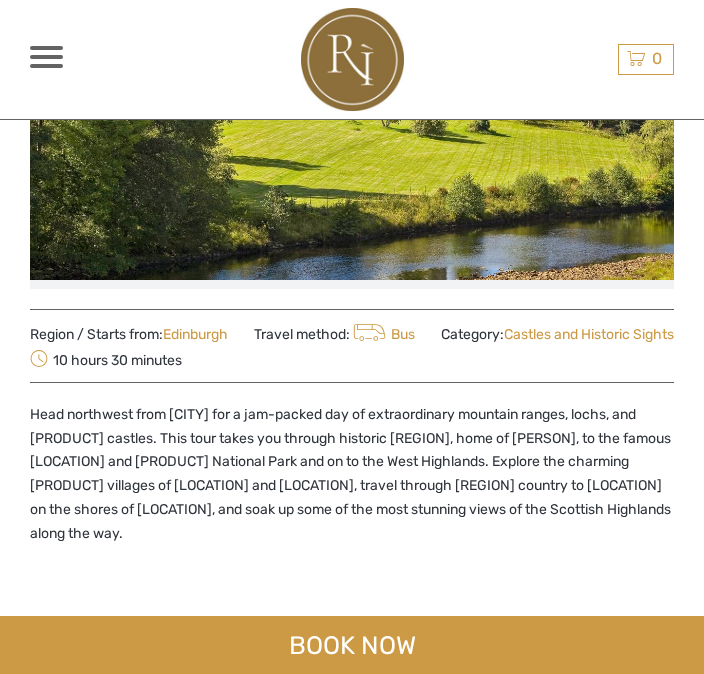 scroll, scrollTop: 448, scrollLeft: 0, axis: vertical 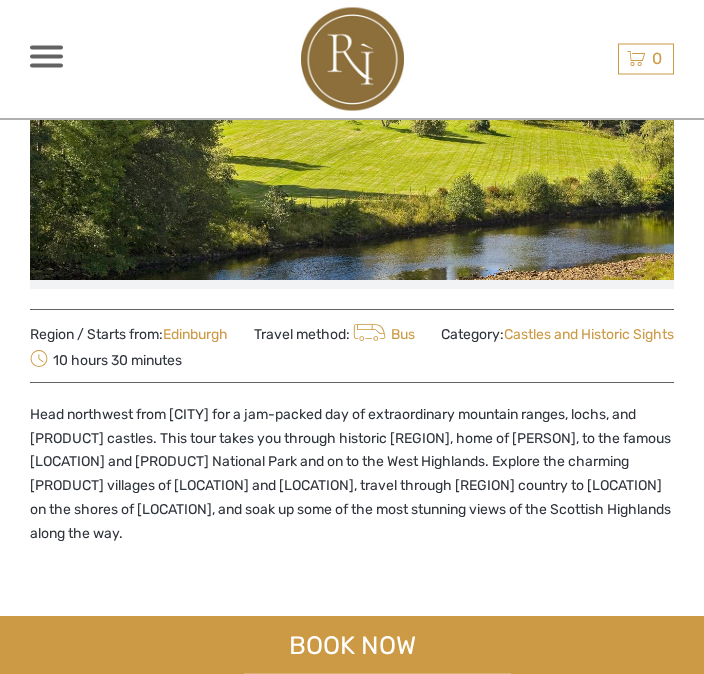 click on "Edinburgh" at bounding box center [195, 335] 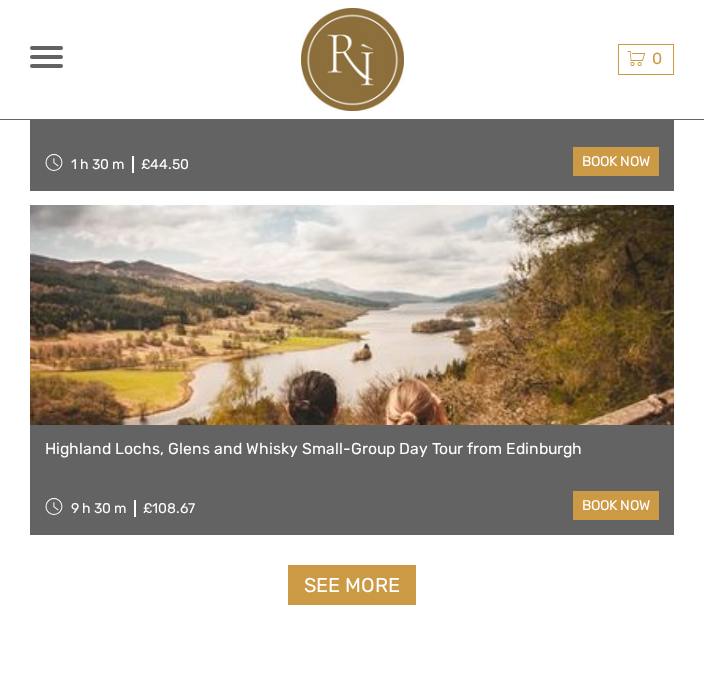 scroll, scrollTop: 6037, scrollLeft: 0, axis: vertical 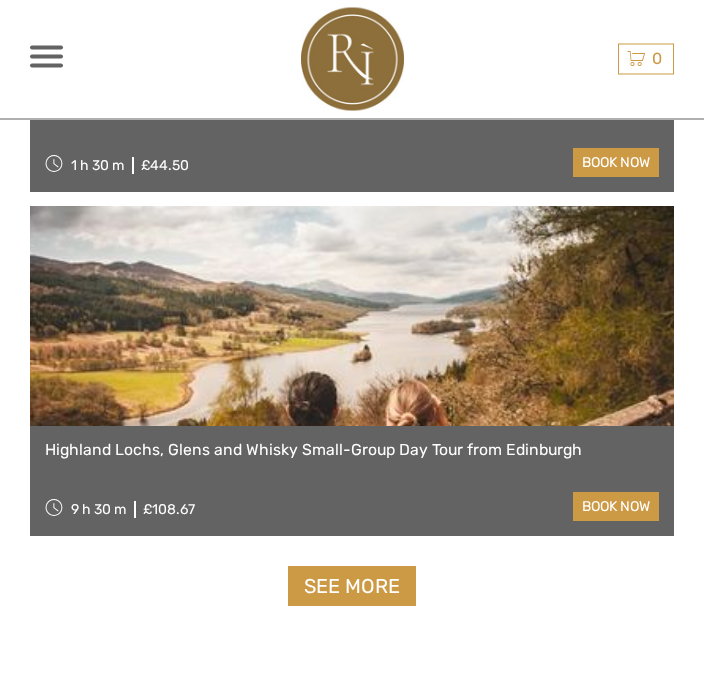 click at bounding box center [46, 48] 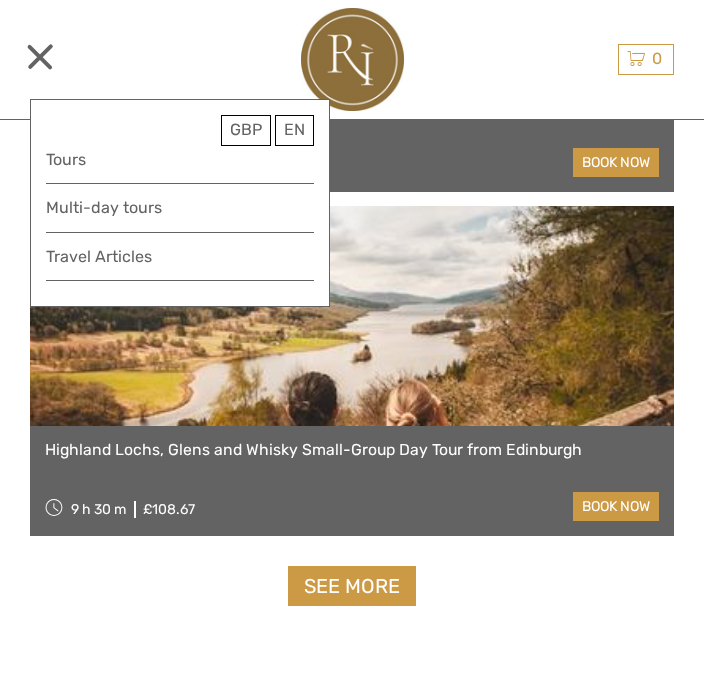click on "Tours" at bounding box center (180, 159) 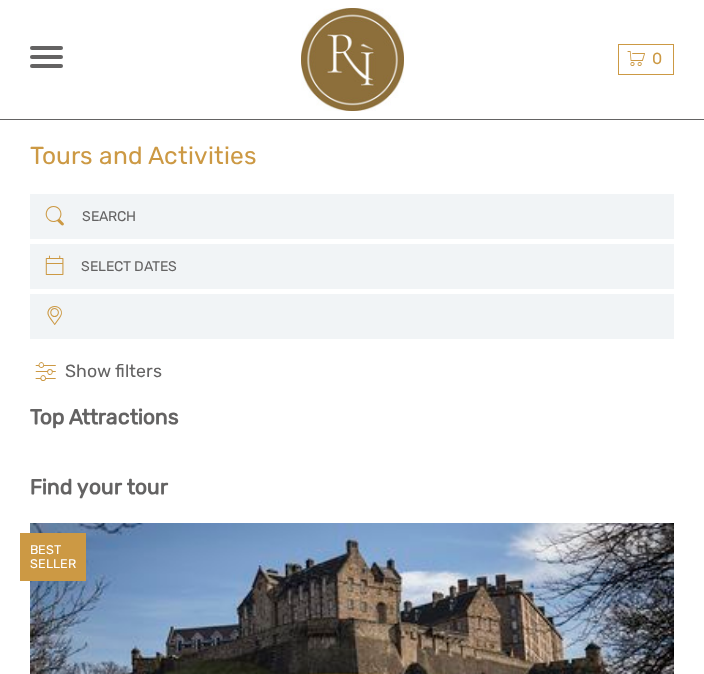 select 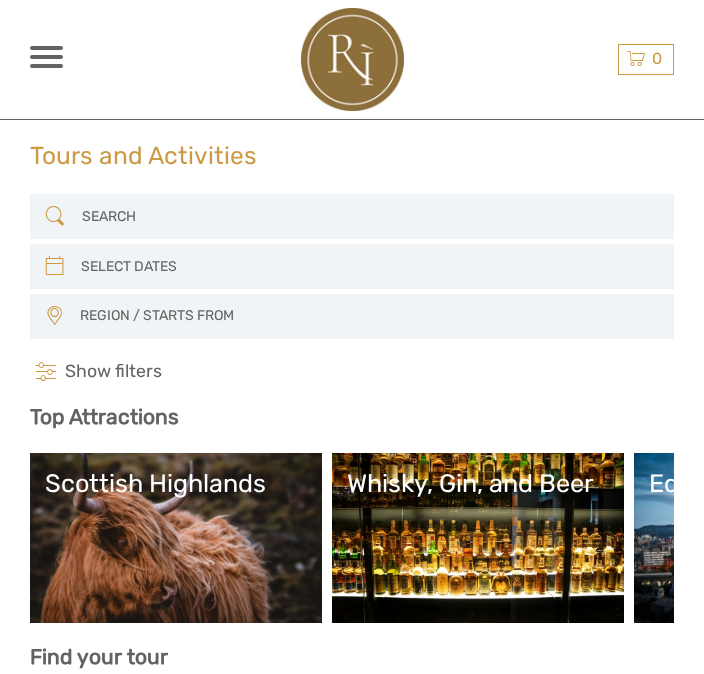 scroll, scrollTop: 0, scrollLeft: 0, axis: both 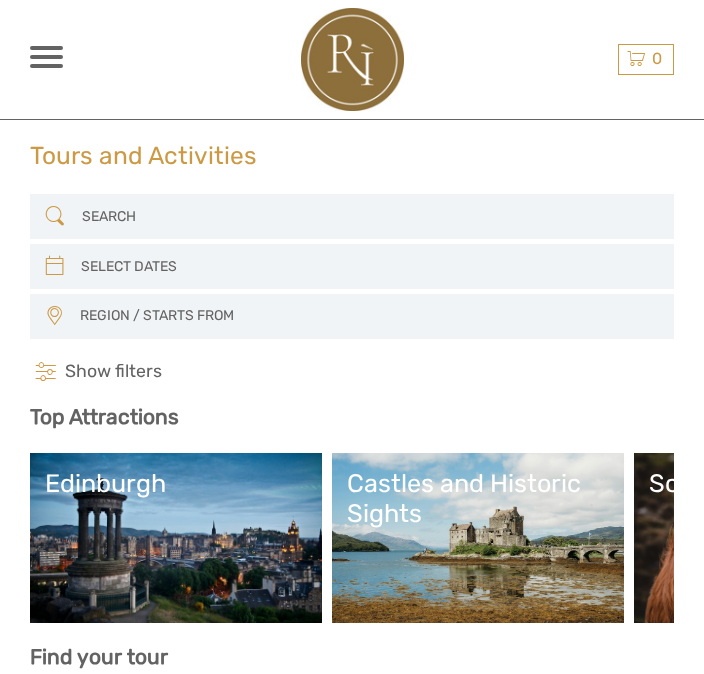 click on "Castles and Historic Sights" at bounding box center [478, 538] 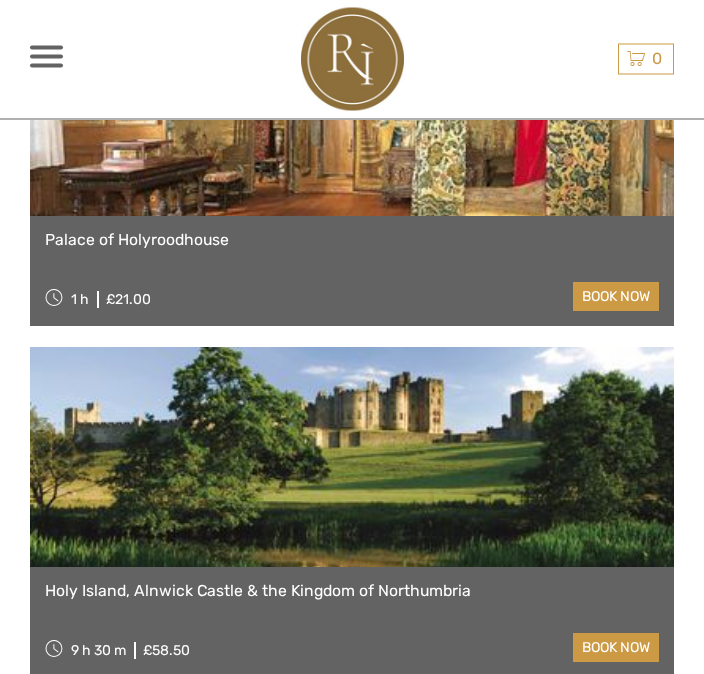 scroll, scrollTop: 2845, scrollLeft: 0, axis: vertical 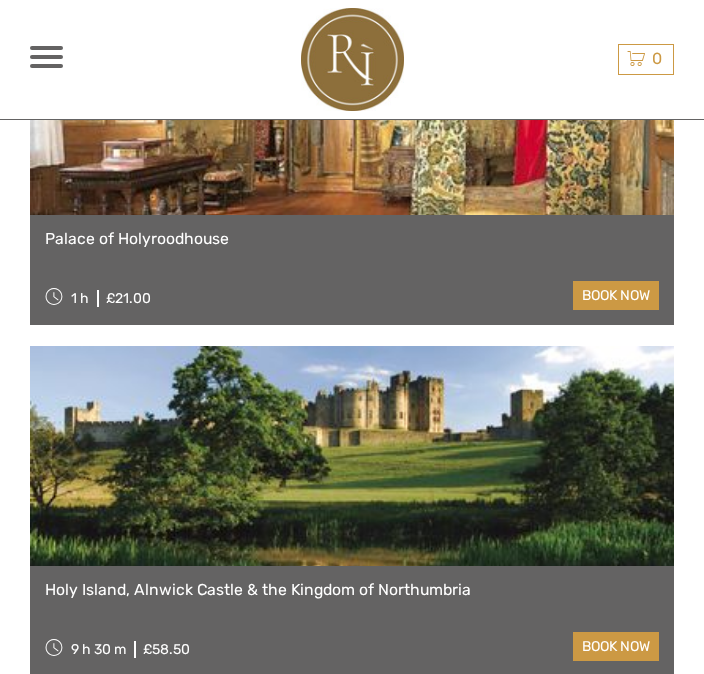 click at bounding box center (352, 456) 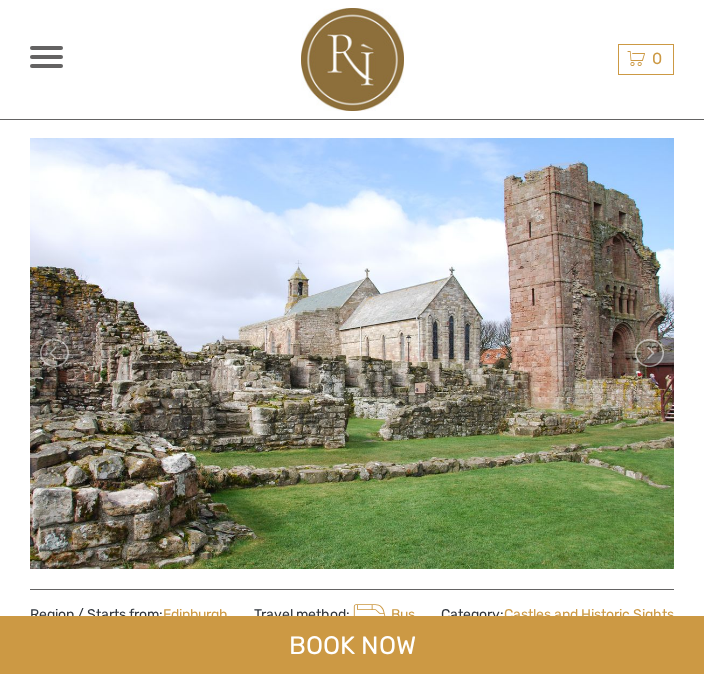scroll, scrollTop: 166, scrollLeft: 0, axis: vertical 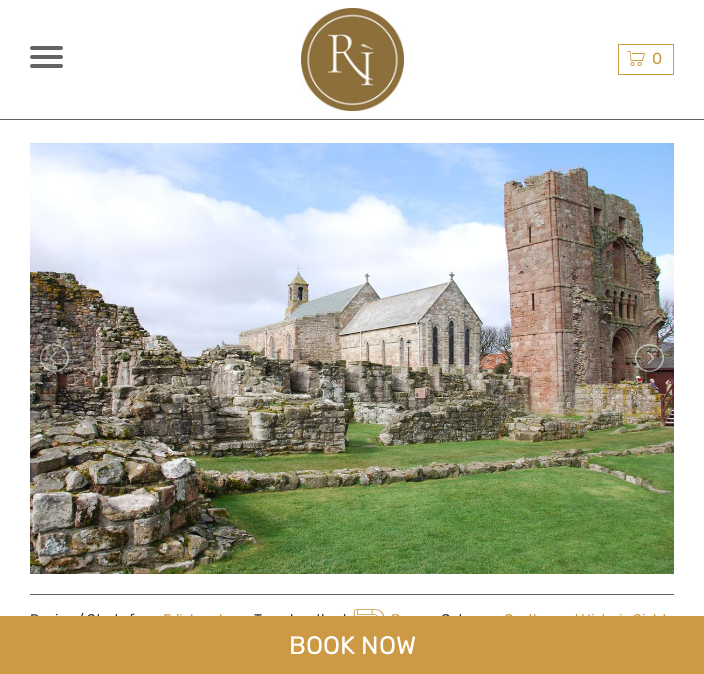 click at bounding box center [648, 358] 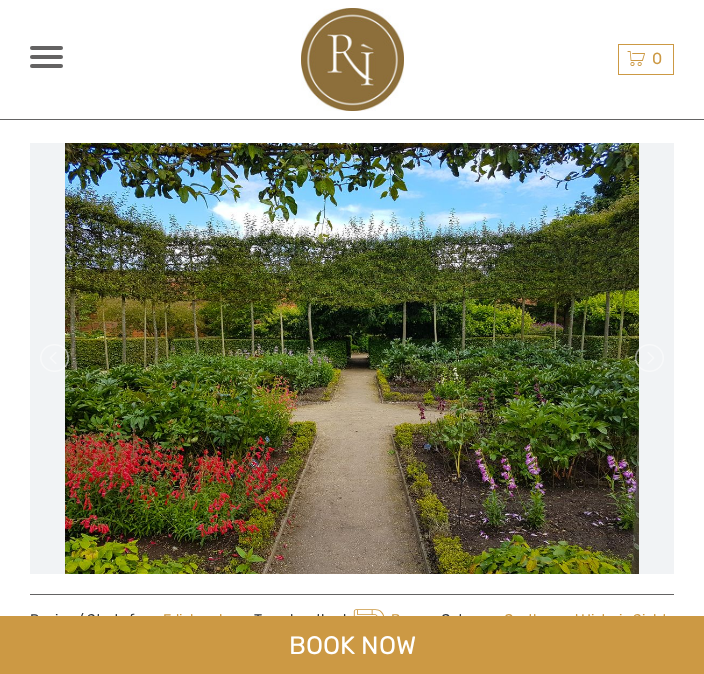 click at bounding box center (648, 358) 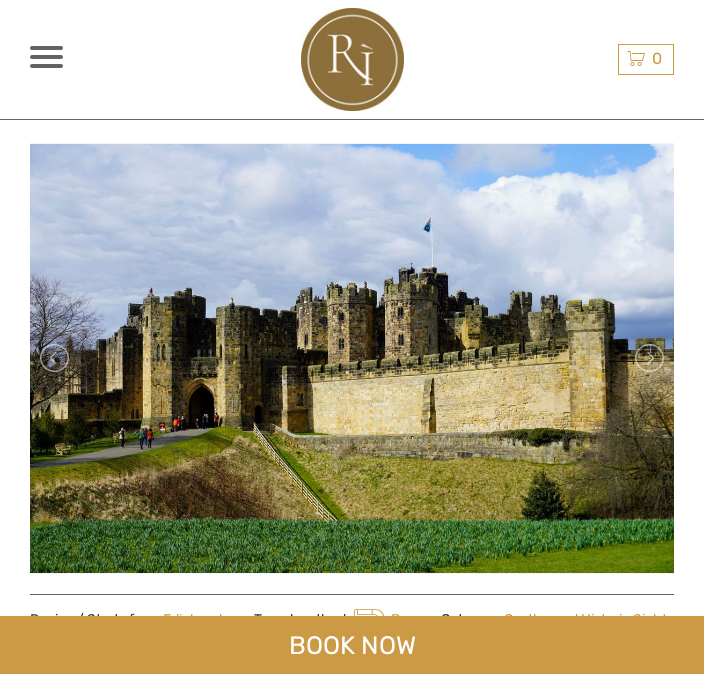 click at bounding box center (648, 358) 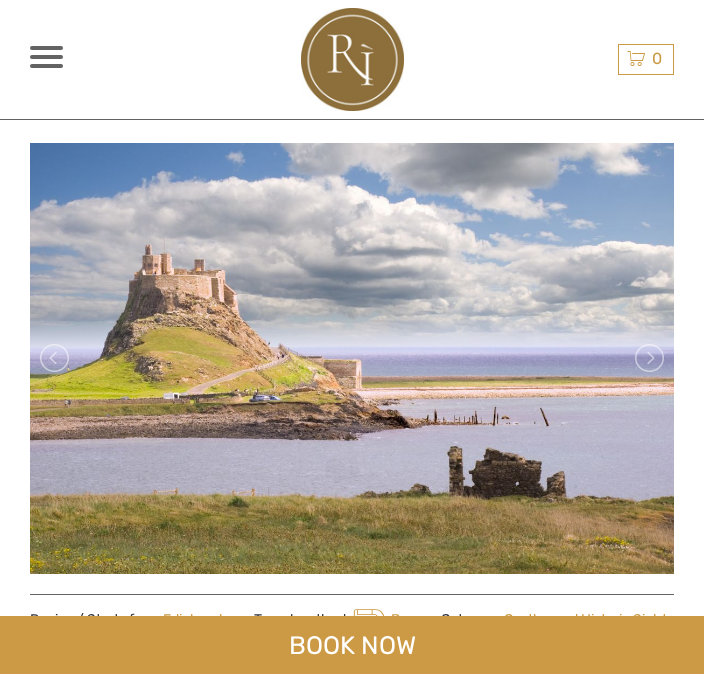 click at bounding box center (648, 358) 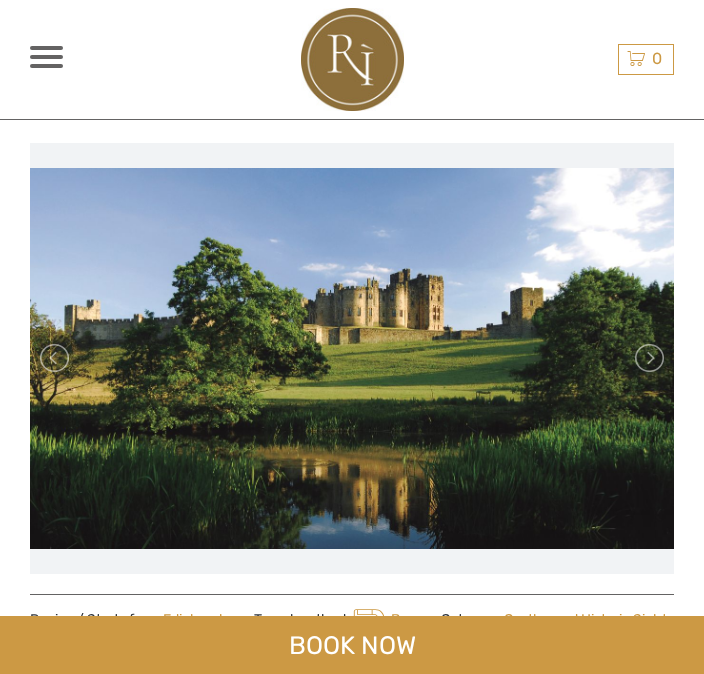 click at bounding box center (648, 358) 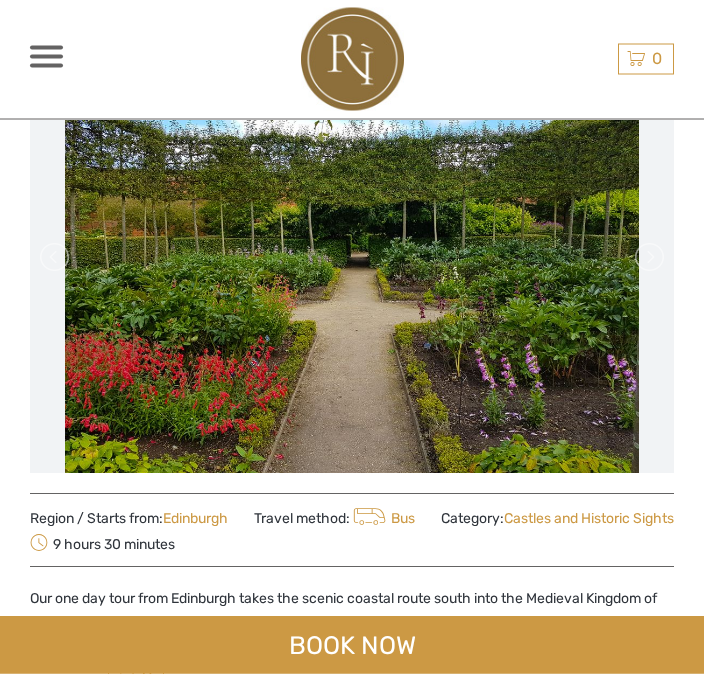 scroll, scrollTop: 0, scrollLeft: 0, axis: both 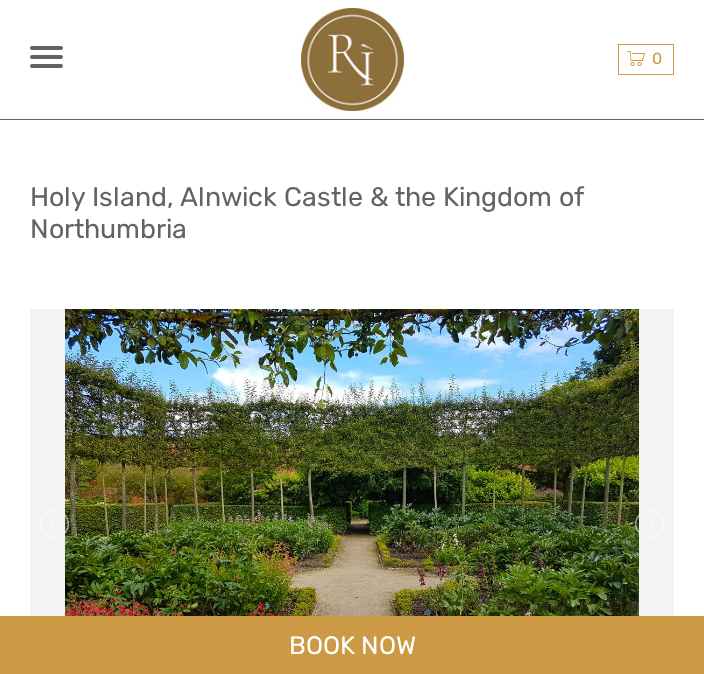 click at bounding box center (46, 66) 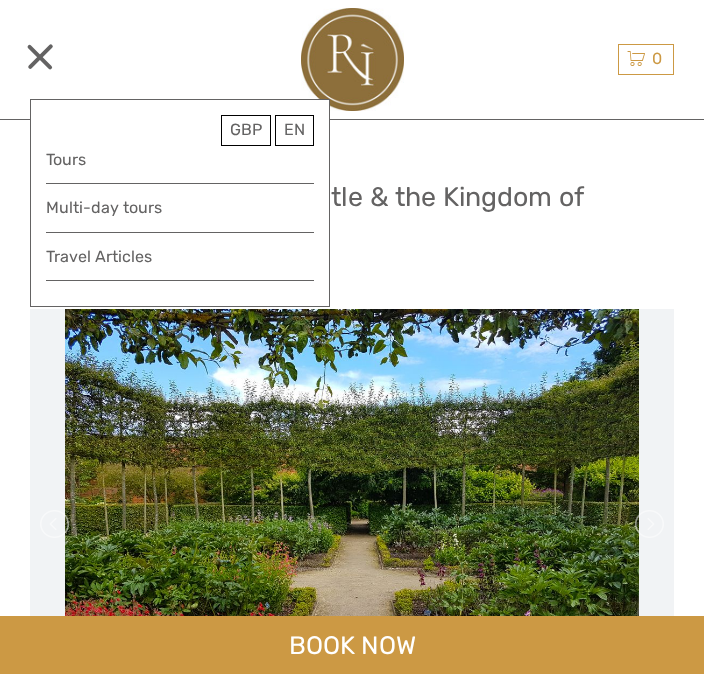 click on "Tours" at bounding box center [180, 159] 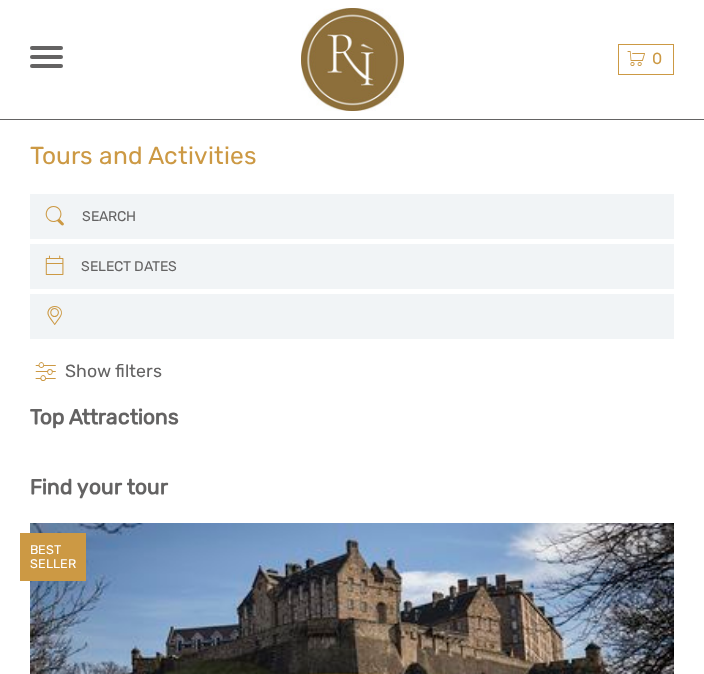 select 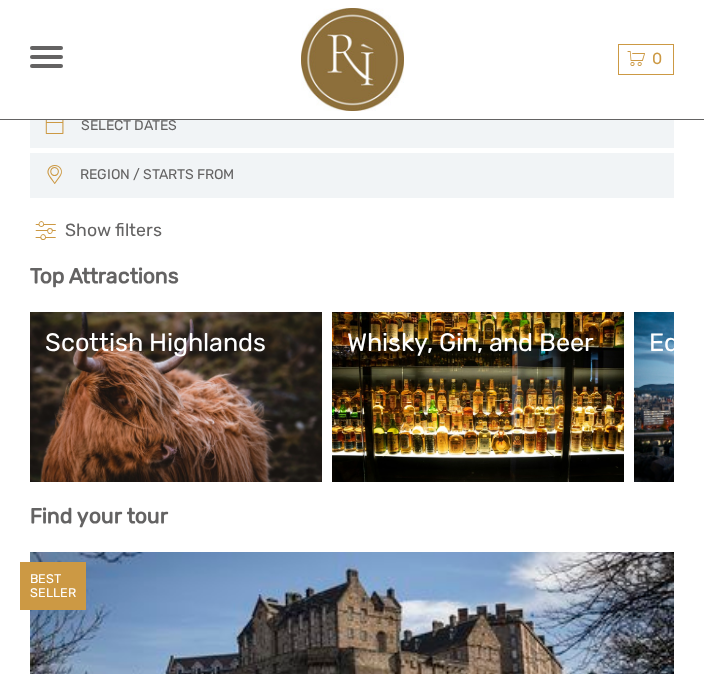 scroll, scrollTop: 49, scrollLeft: 0, axis: vertical 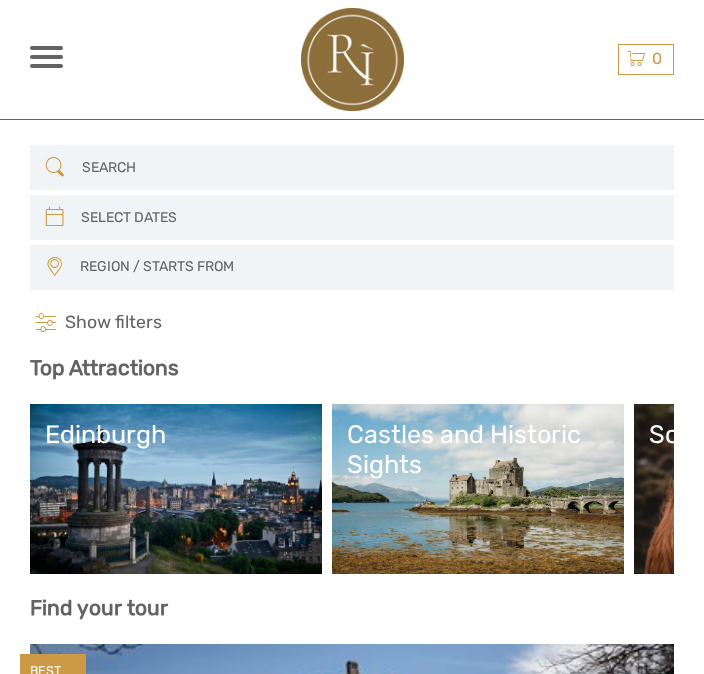 click on "Castles and Historic Sights" at bounding box center [478, 449] 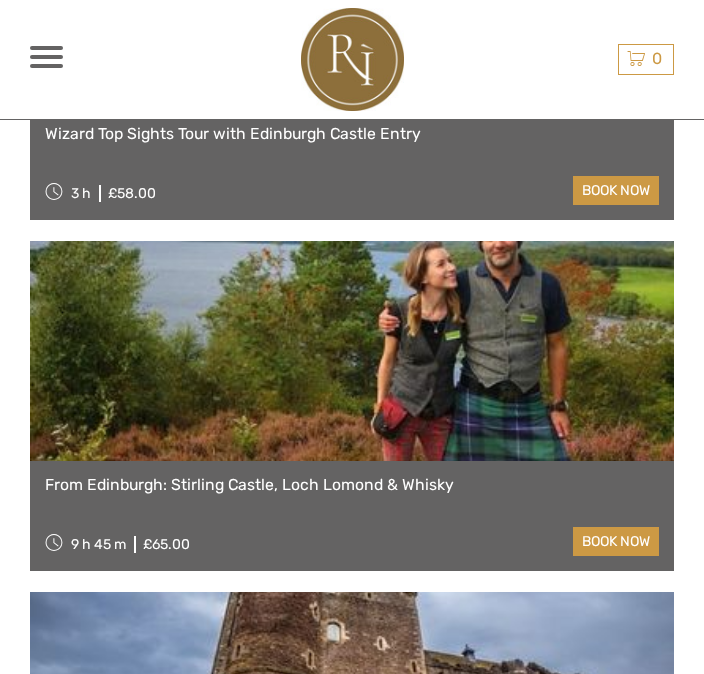 scroll, scrollTop: 1895, scrollLeft: 0, axis: vertical 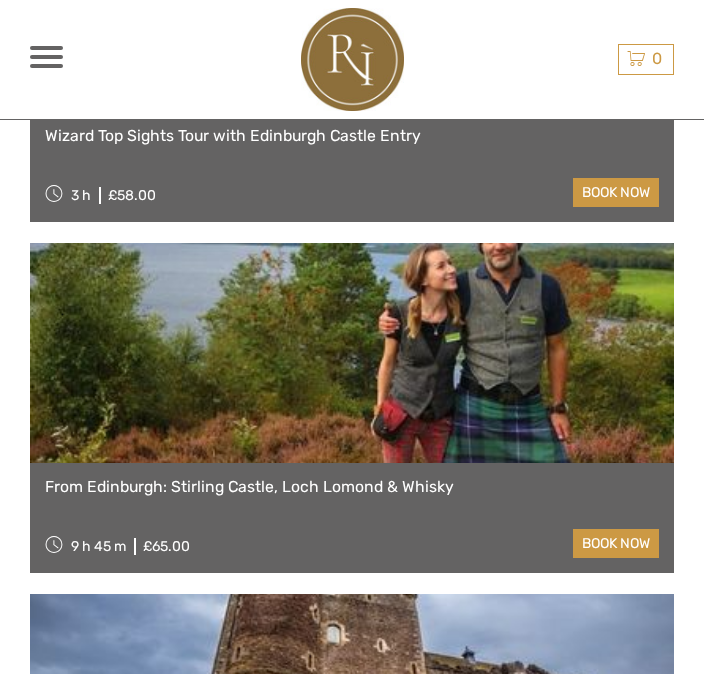 click at bounding box center (352, 353) 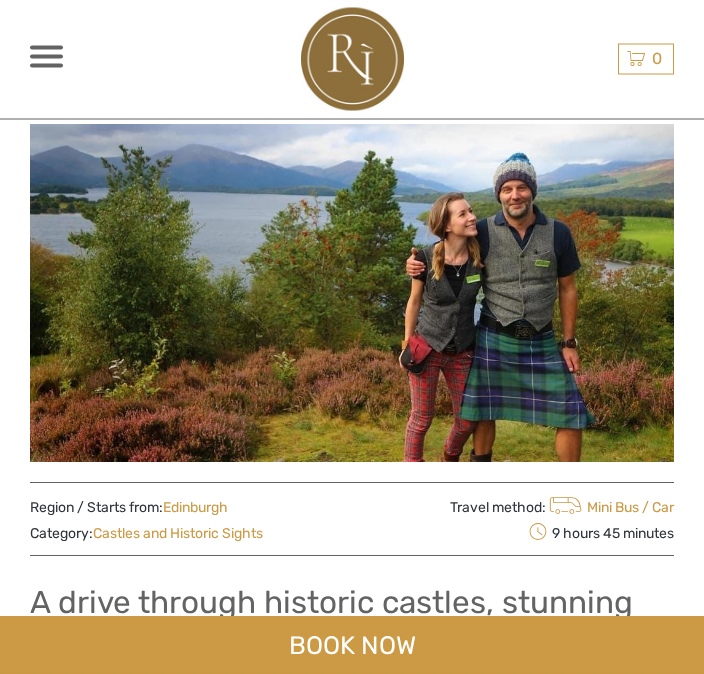 scroll, scrollTop: 176, scrollLeft: 0, axis: vertical 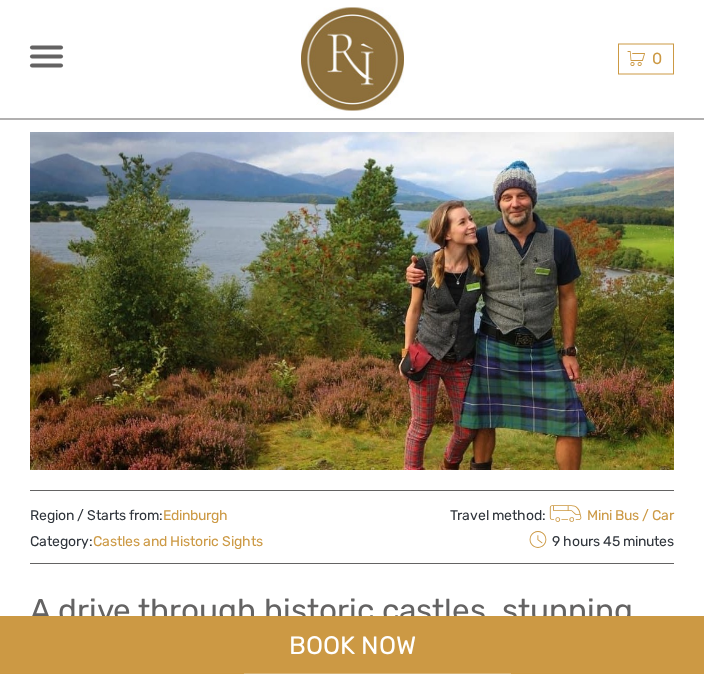 click at bounding box center [352, 302] 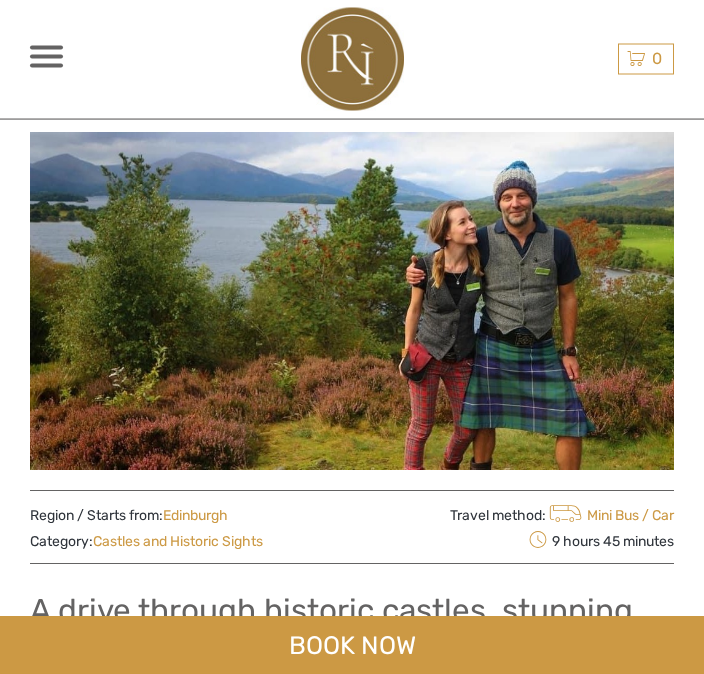 click at bounding box center (352, 302) 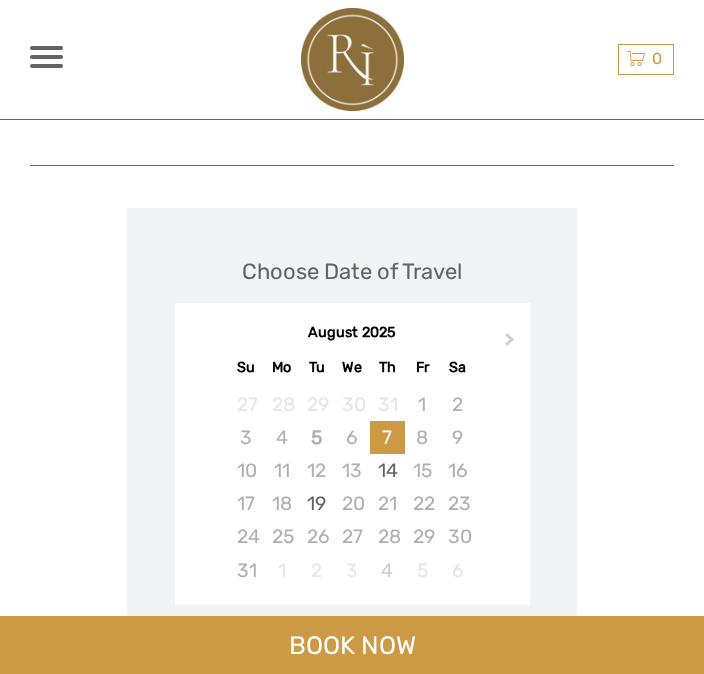 scroll, scrollTop: 3880, scrollLeft: 0, axis: vertical 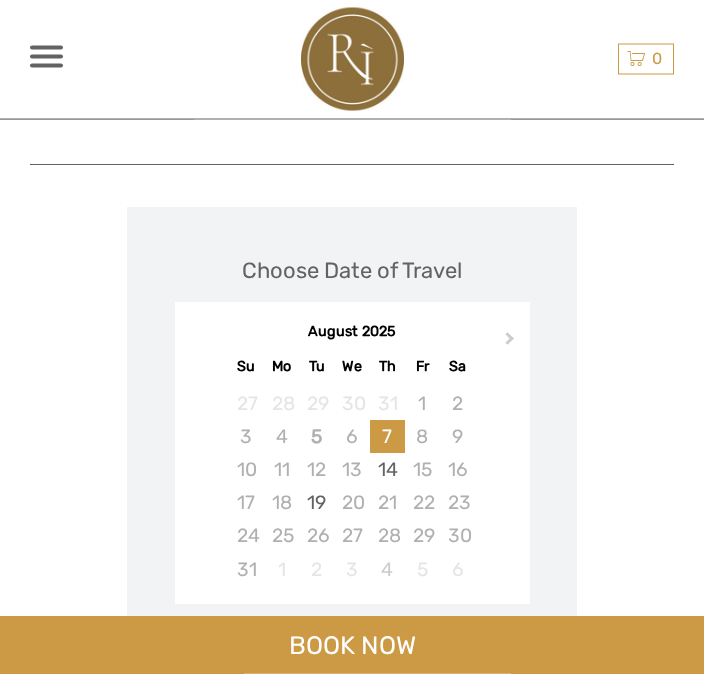 click on "9" at bounding box center [457, 437] 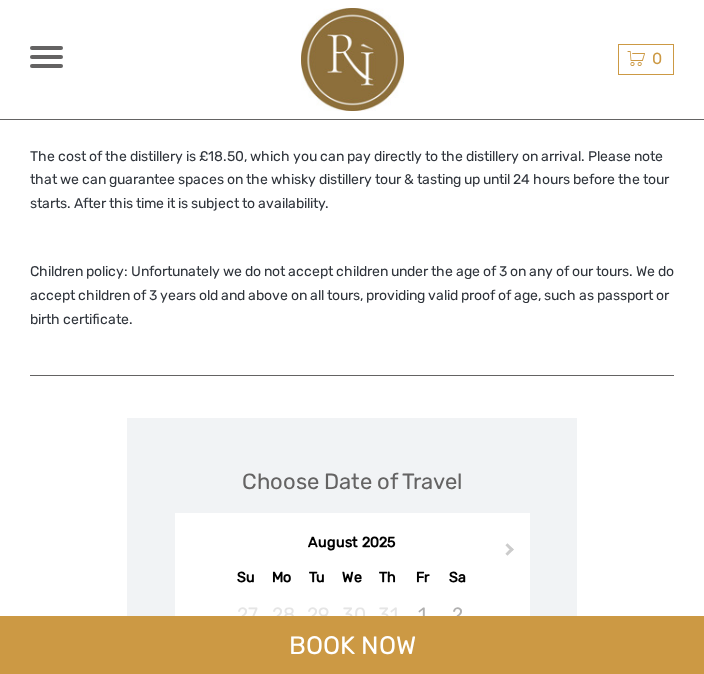 scroll, scrollTop: 3664, scrollLeft: 0, axis: vertical 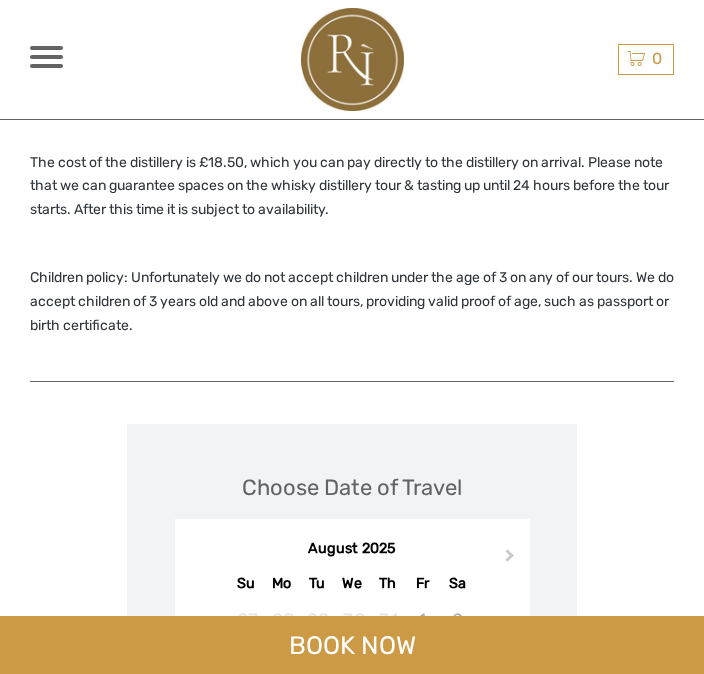 click at bounding box center (46, 57) 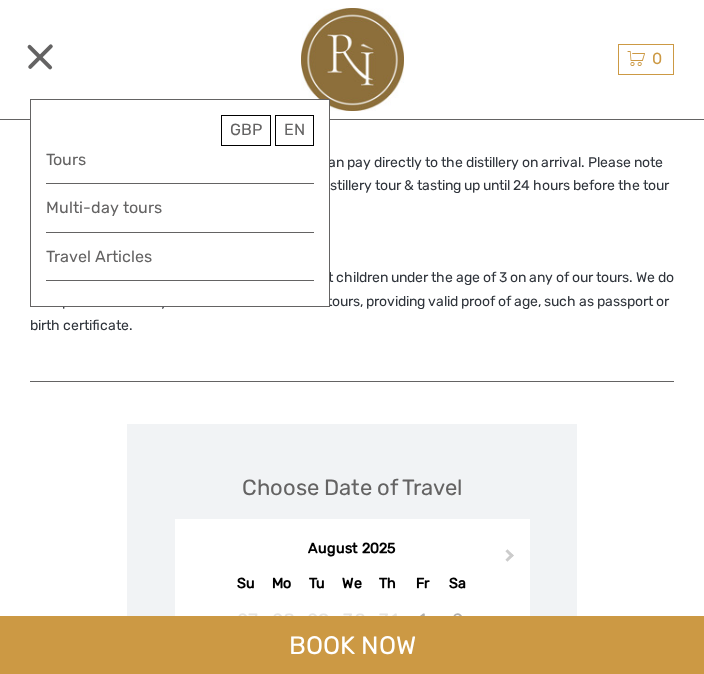 click on "Tours" at bounding box center [180, 159] 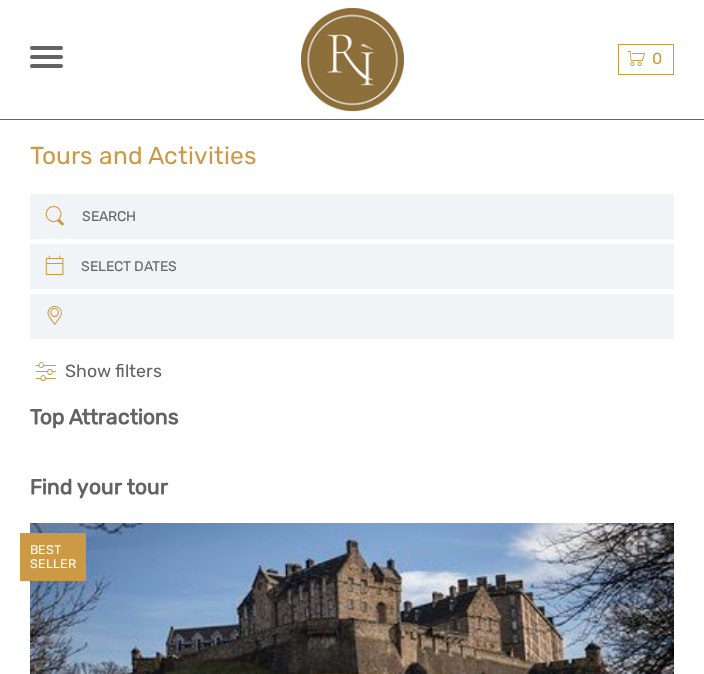 select 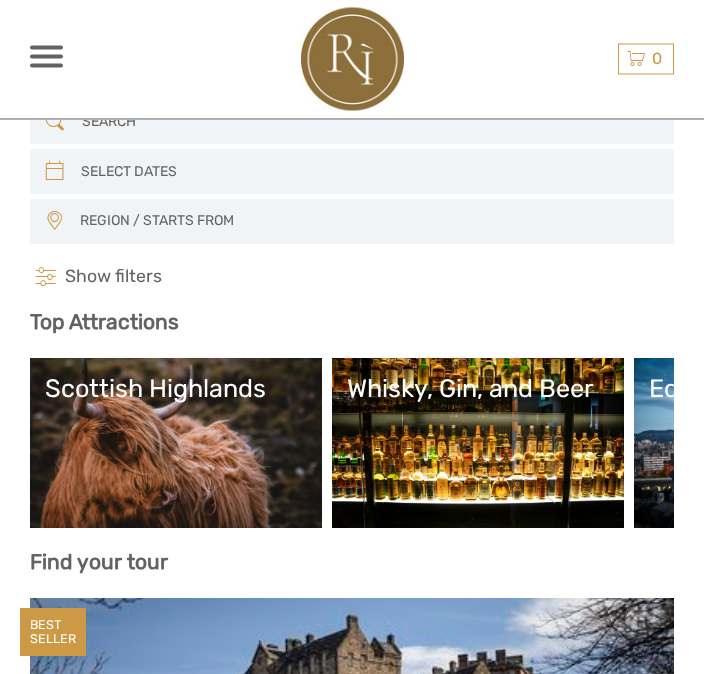 scroll, scrollTop: 103, scrollLeft: 0, axis: vertical 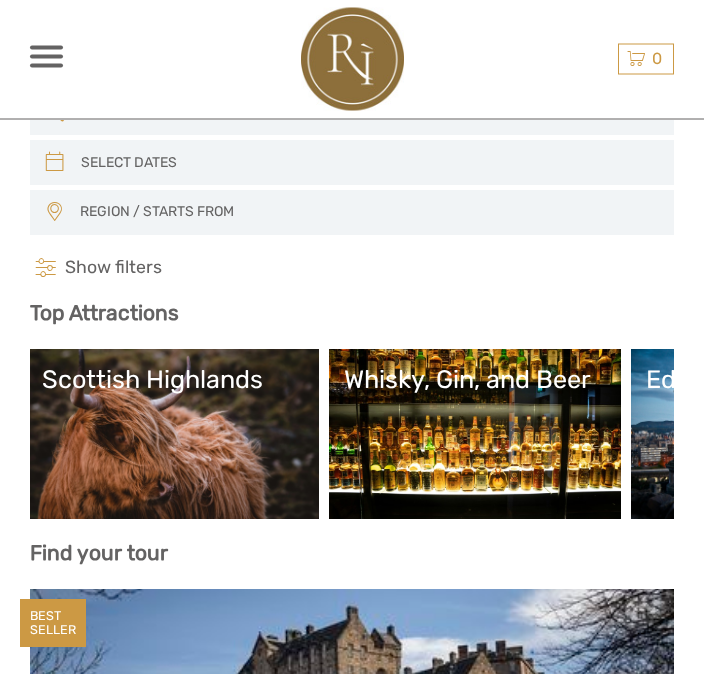 click on "Scottish Highlands" at bounding box center [173, 435] 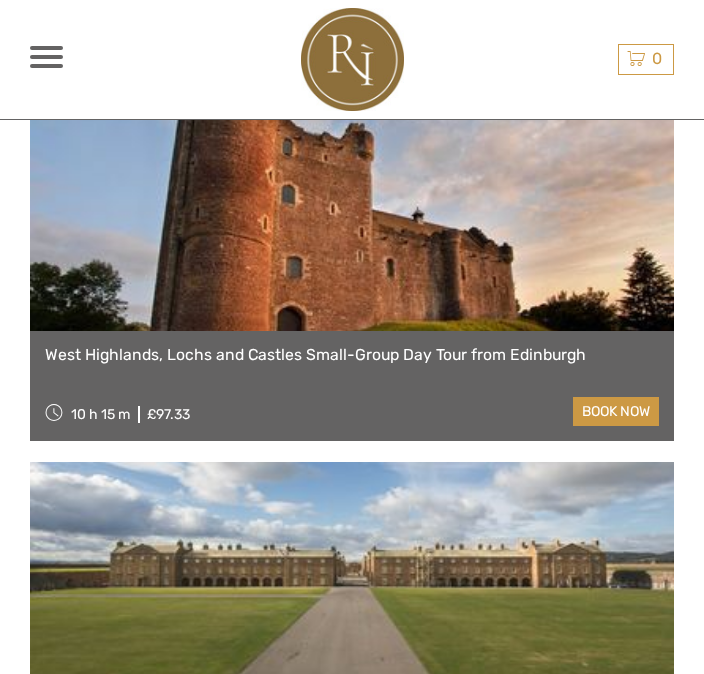 scroll, scrollTop: 1509, scrollLeft: 0, axis: vertical 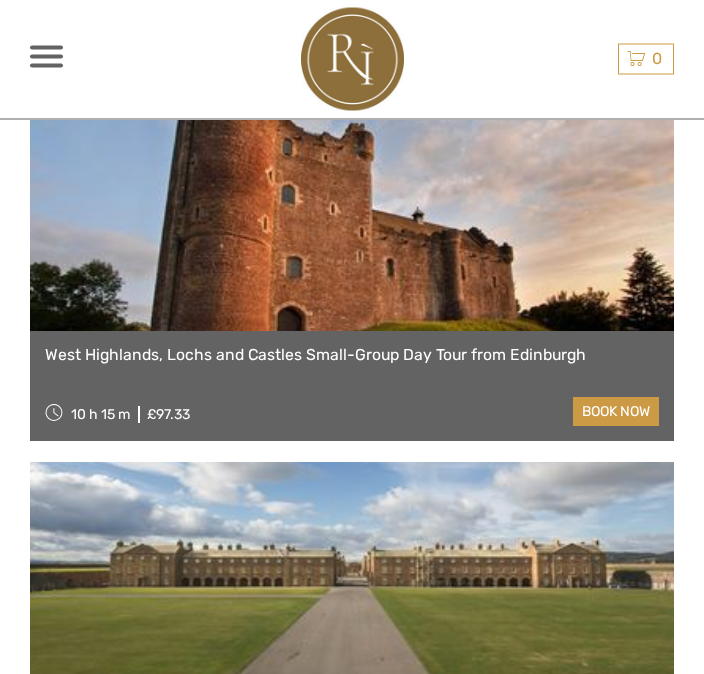 click at bounding box center [352, 222] 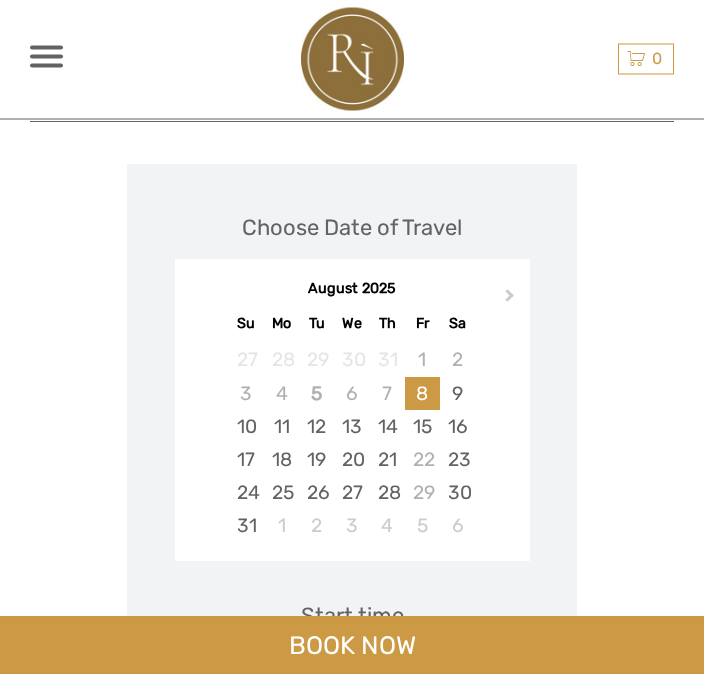 scroll, scrollTop: 4010, scrollLeft: 0, axis: vertical 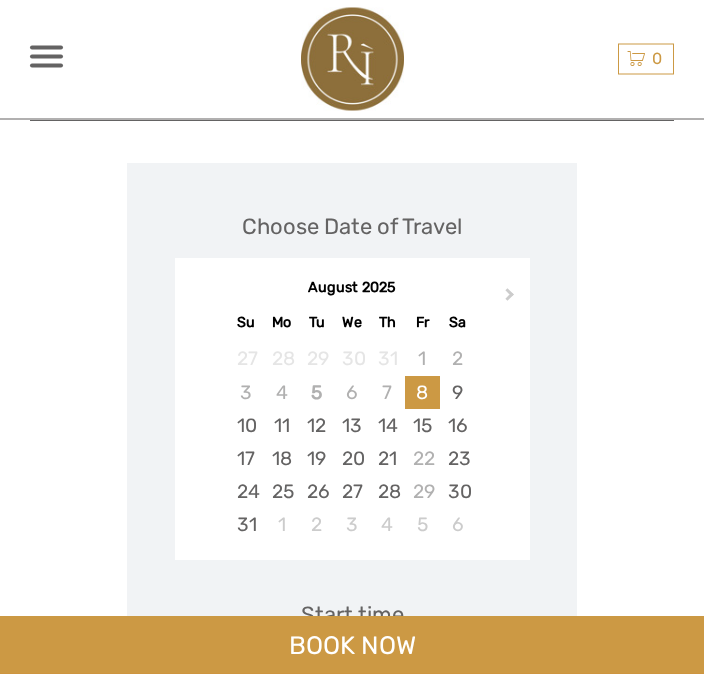 click on "9" at bounding box center (457, 393) 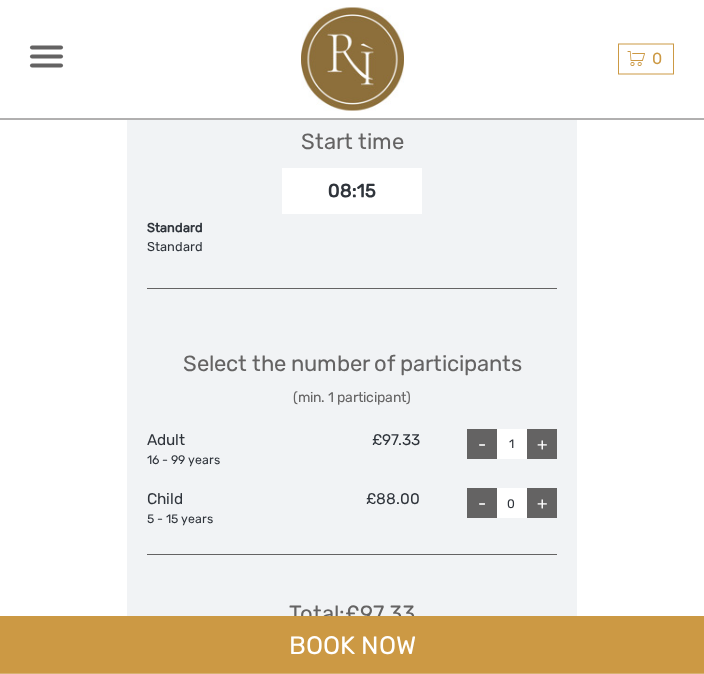 scroll, scrollTop: 4484, scrollLeft: 0, axis: vertical 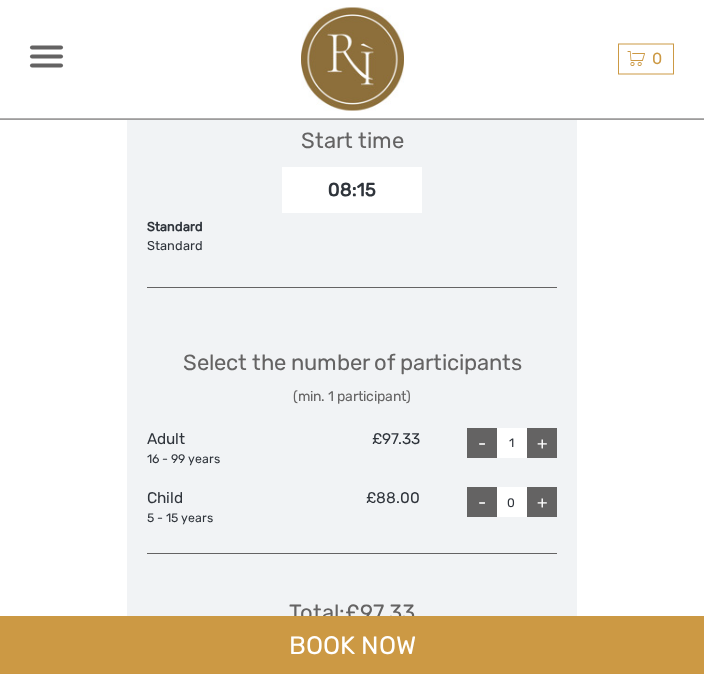 click on "+" at bounding box center [542, 444] 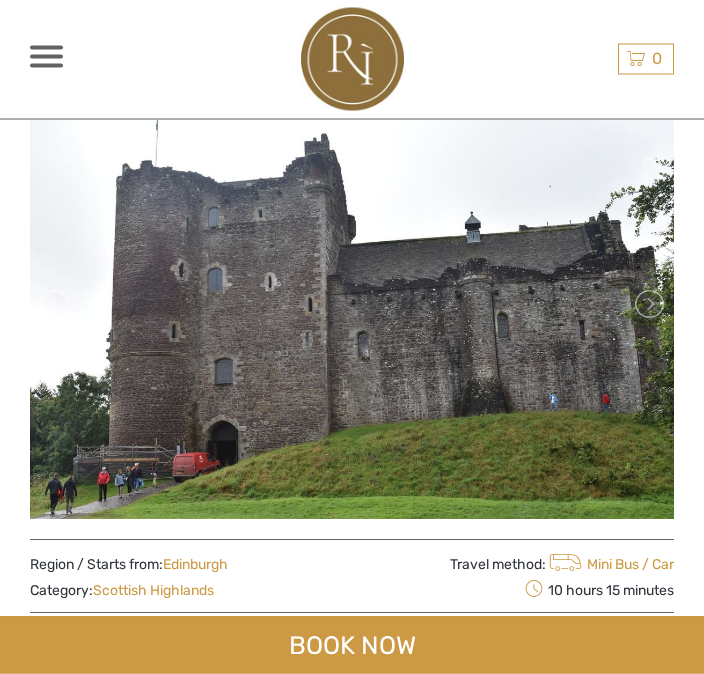 scroll, scrollTop: 0, scrollLeft: 0, axis: both 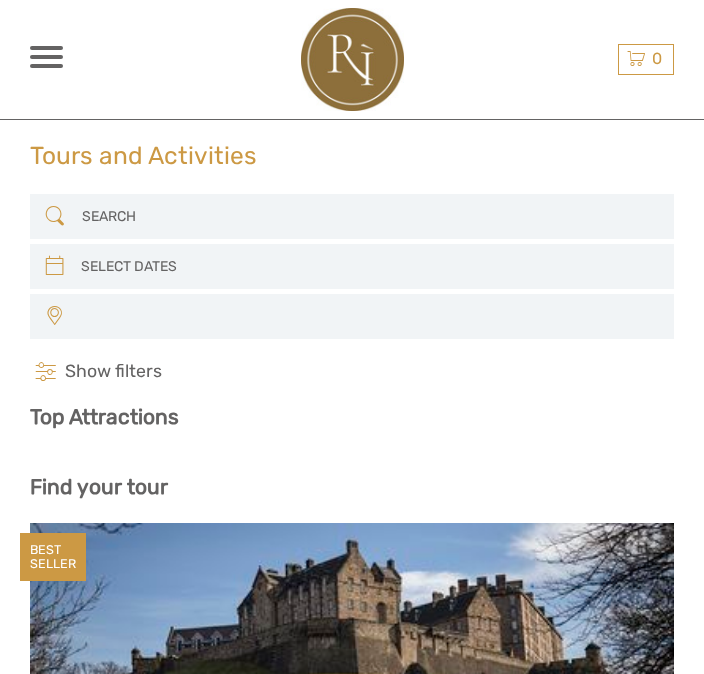select 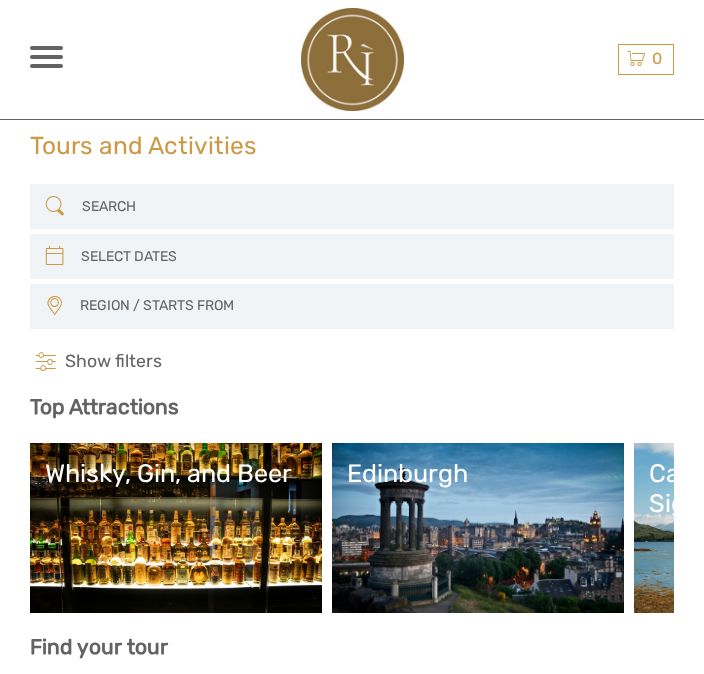scroll, scrollTop: 5, scrollLeft: 0, axis: vertical 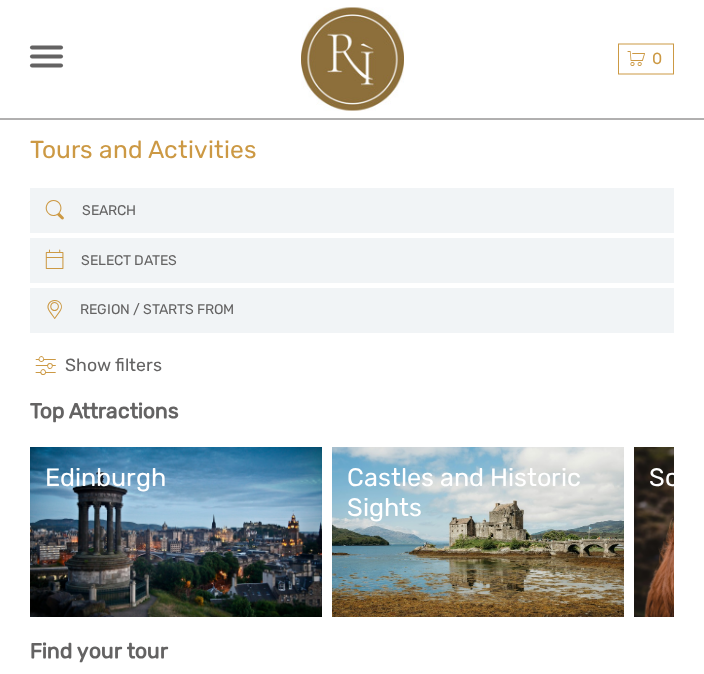 click on "Castles and Historic Sights" at bounding box center [478, 493] 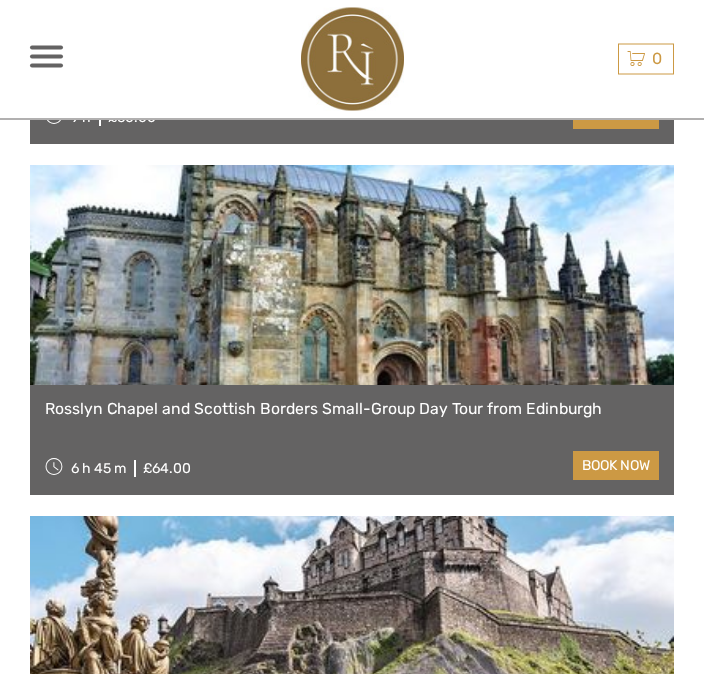 scroll, scrollTop: 1272, scrollLeft: 0, axis: vertical 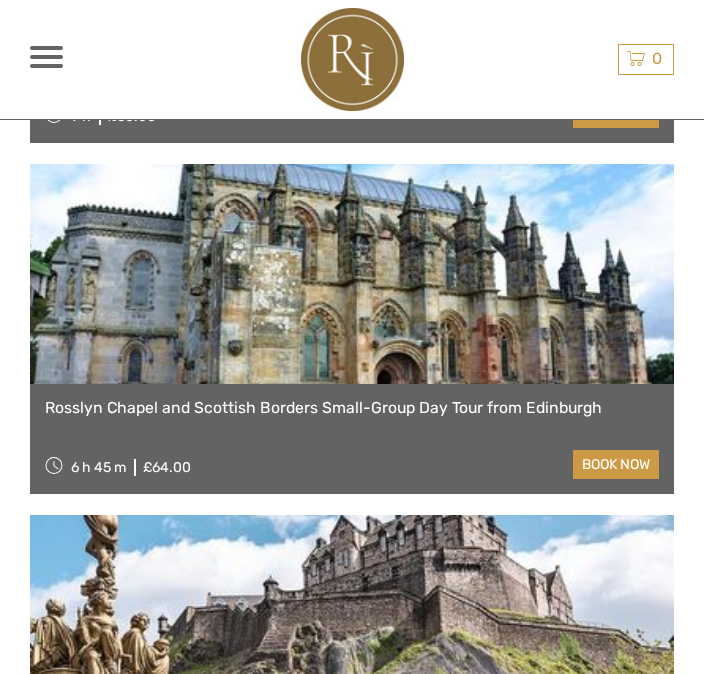 click at bounding box center (352, 274) 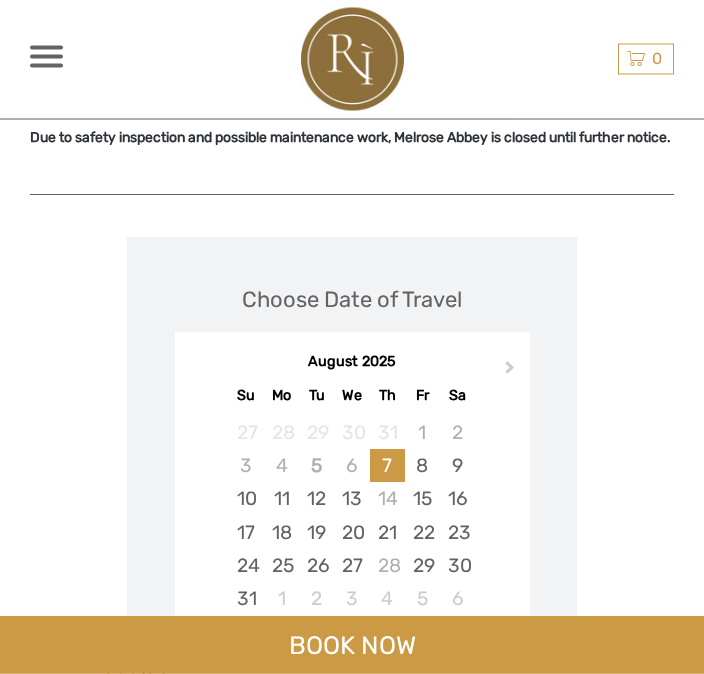 scroll, scrollTop: 2944, scrollLeft: 0, axis: vertical 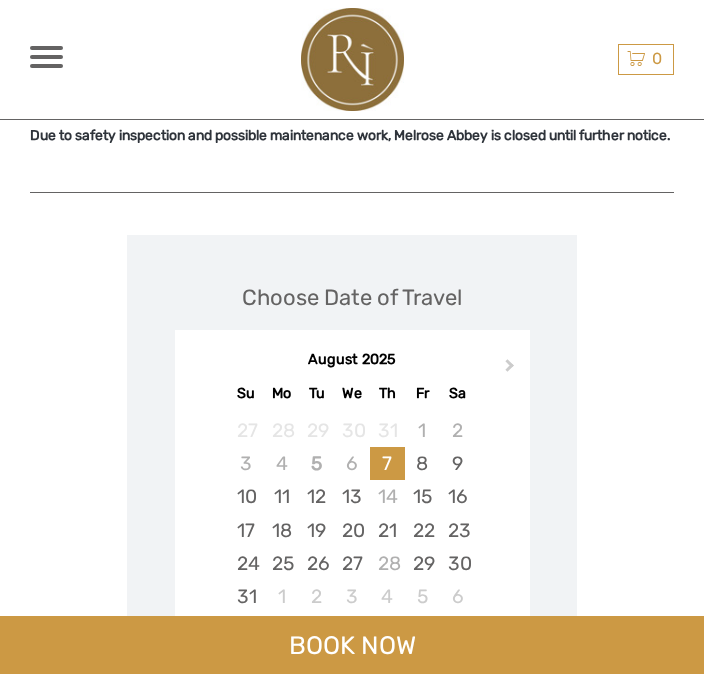 click on "9" at bounding box center (457, 463) 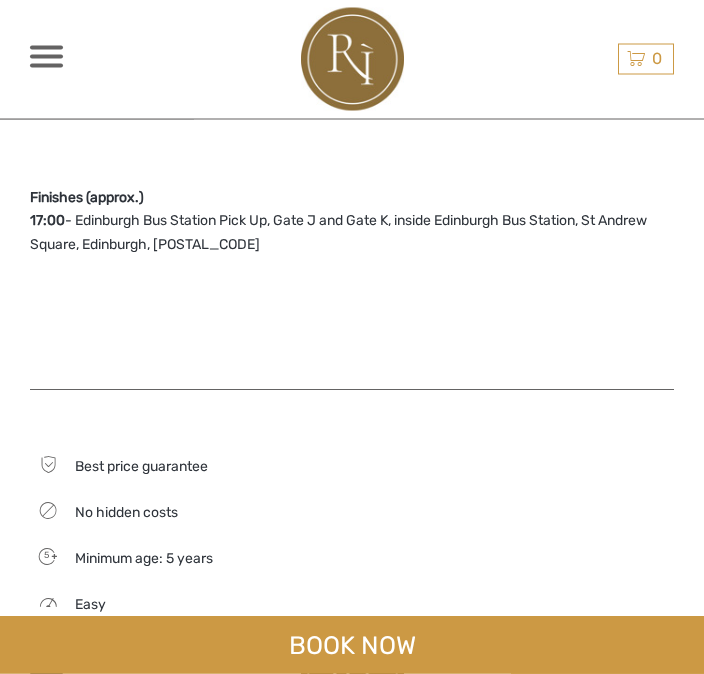 scroll, scrollTop: 1430, scrollLeft: 0, axis: vertical 